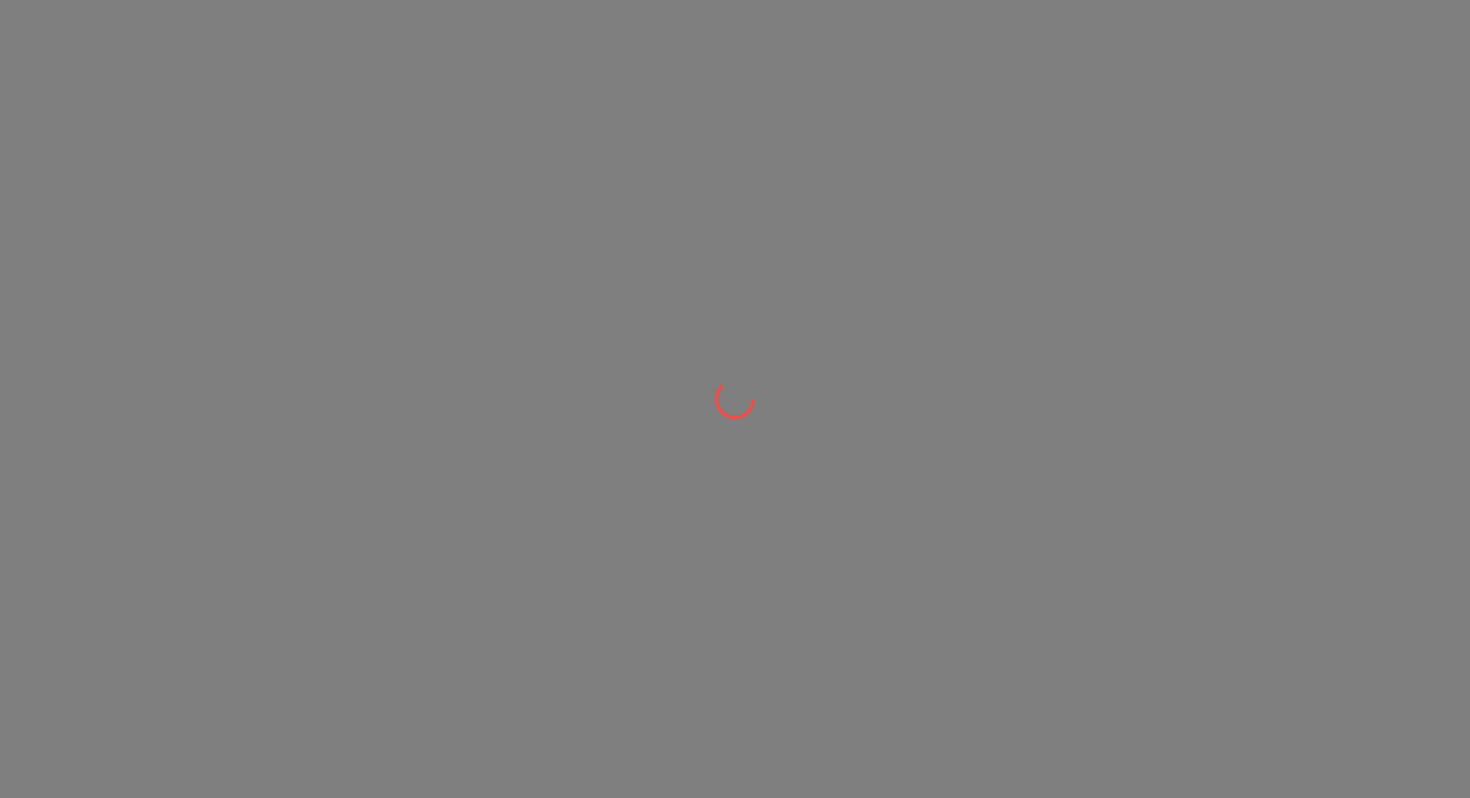 scroll, scrollTop: 0, scrollLeft: 0, axis: both 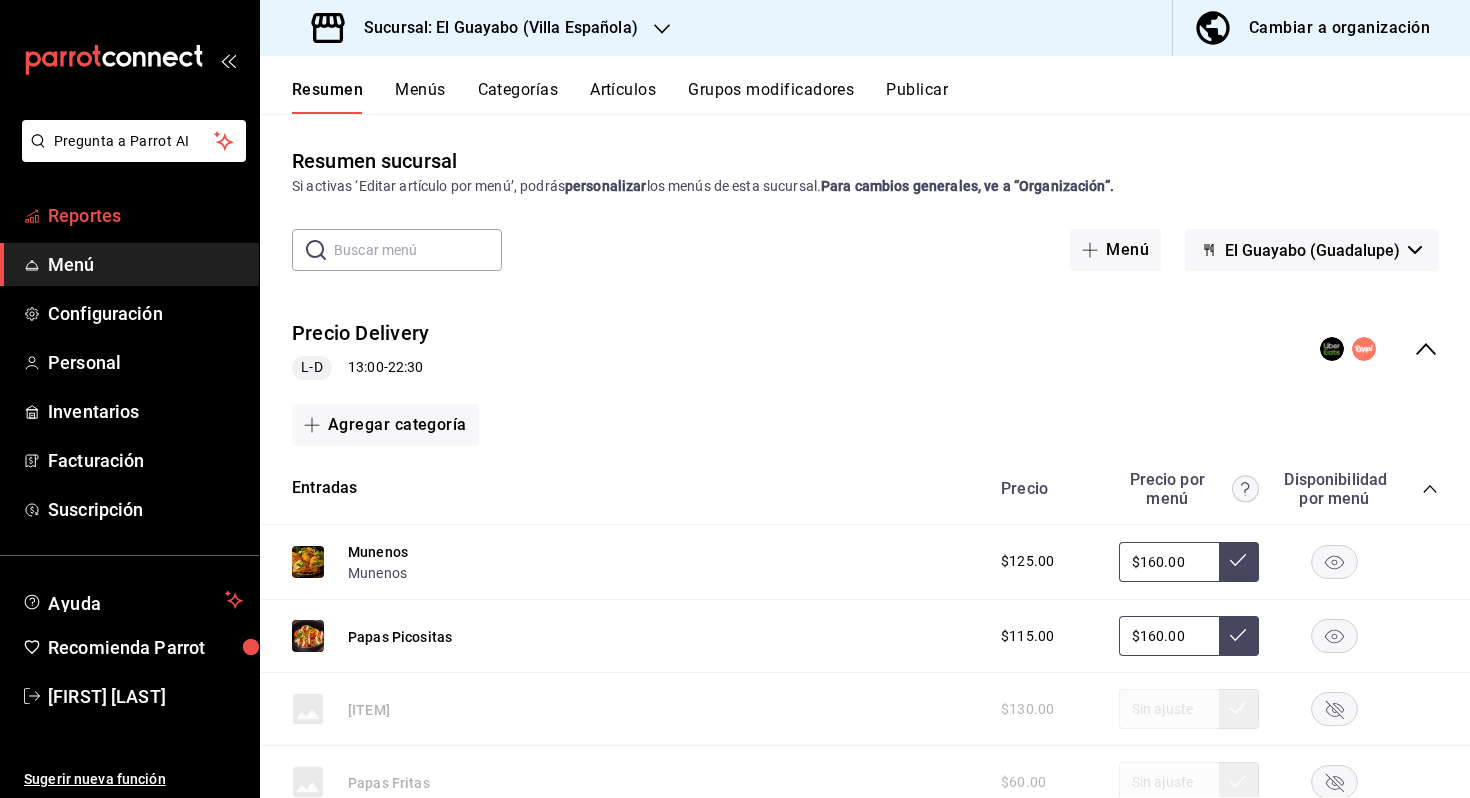 click on "Reportes" at bounding box center [145, 215] 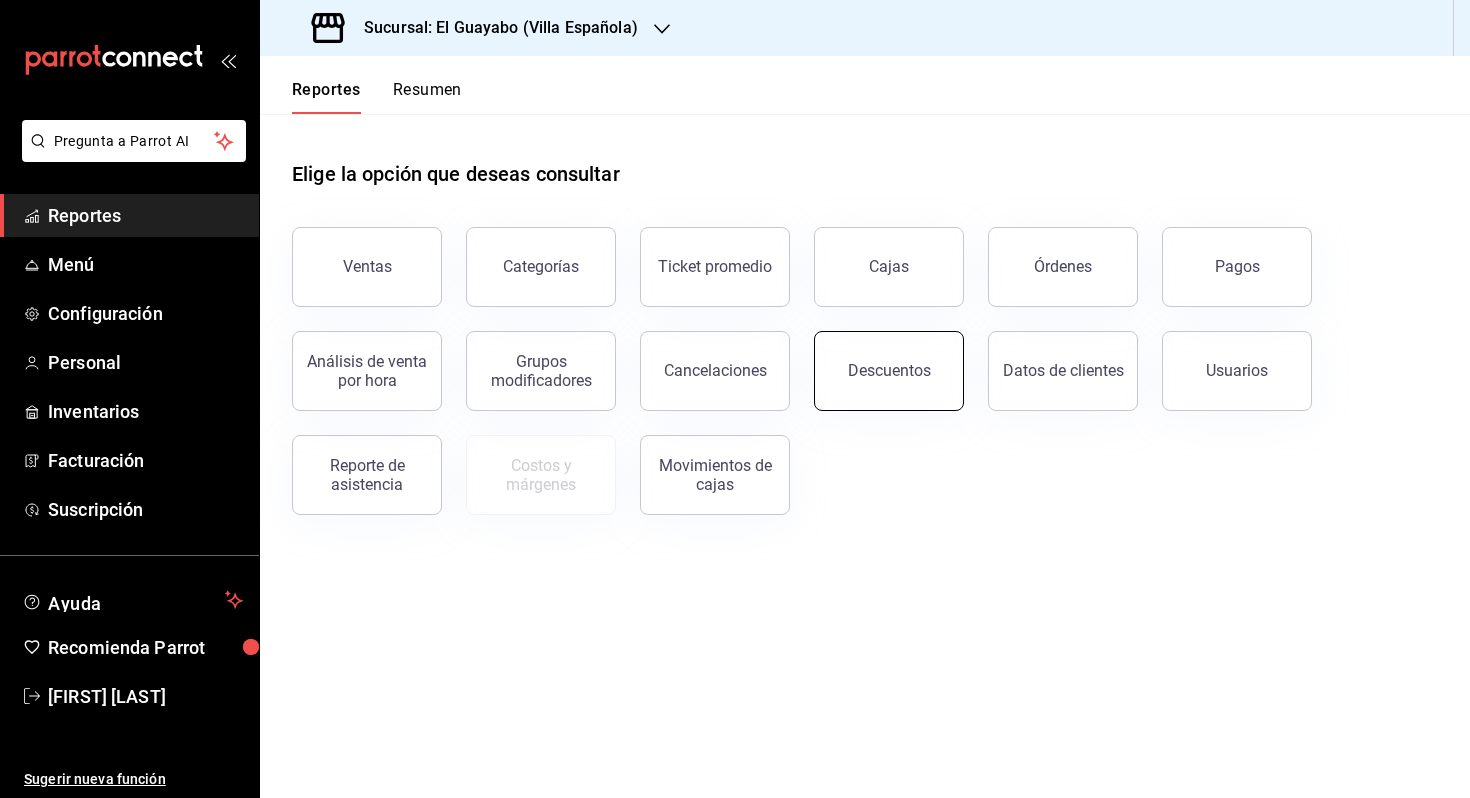 click on "Descuentos" at bounding box center [889, 370] 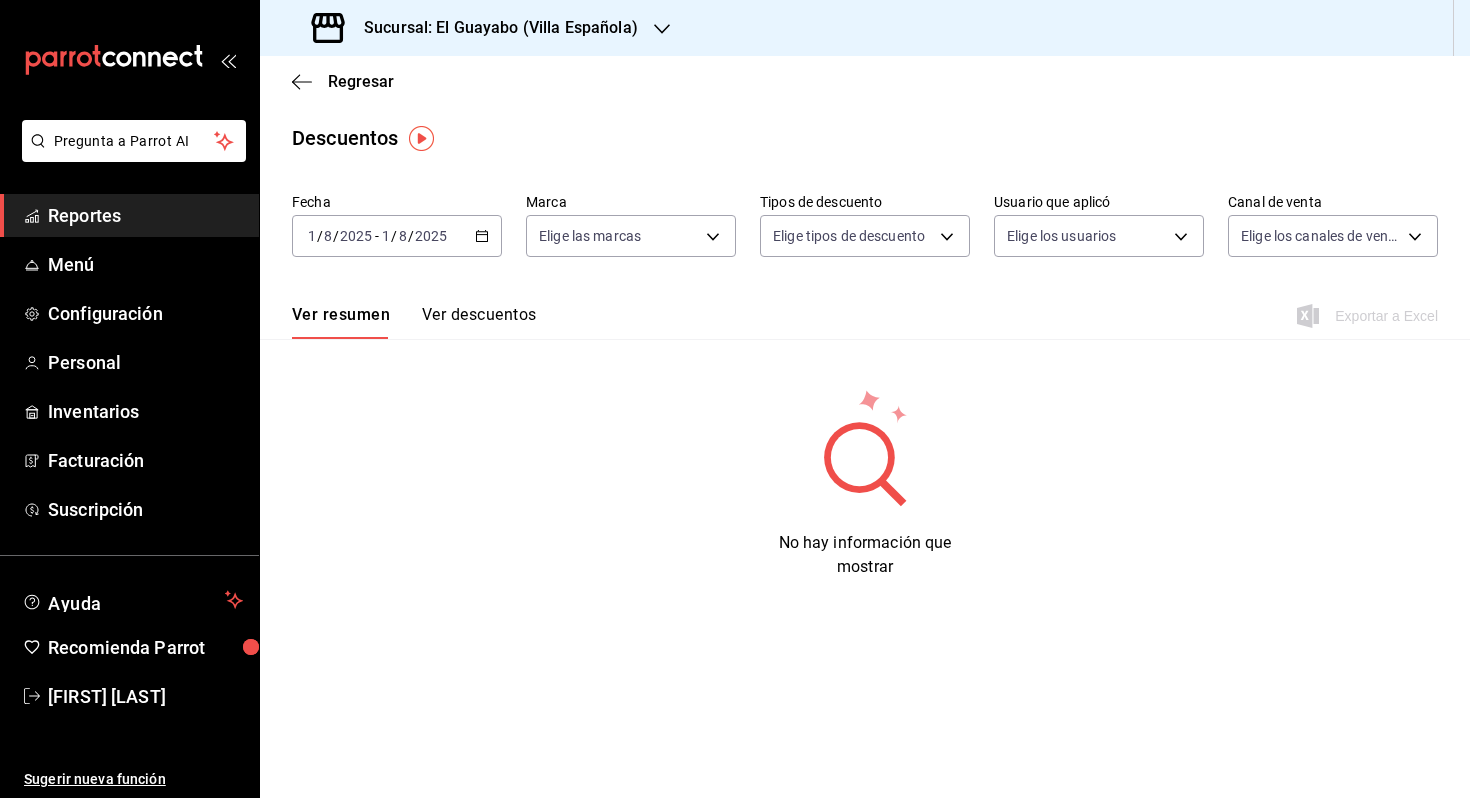 click on "2025" at bounding box center (356, 236) 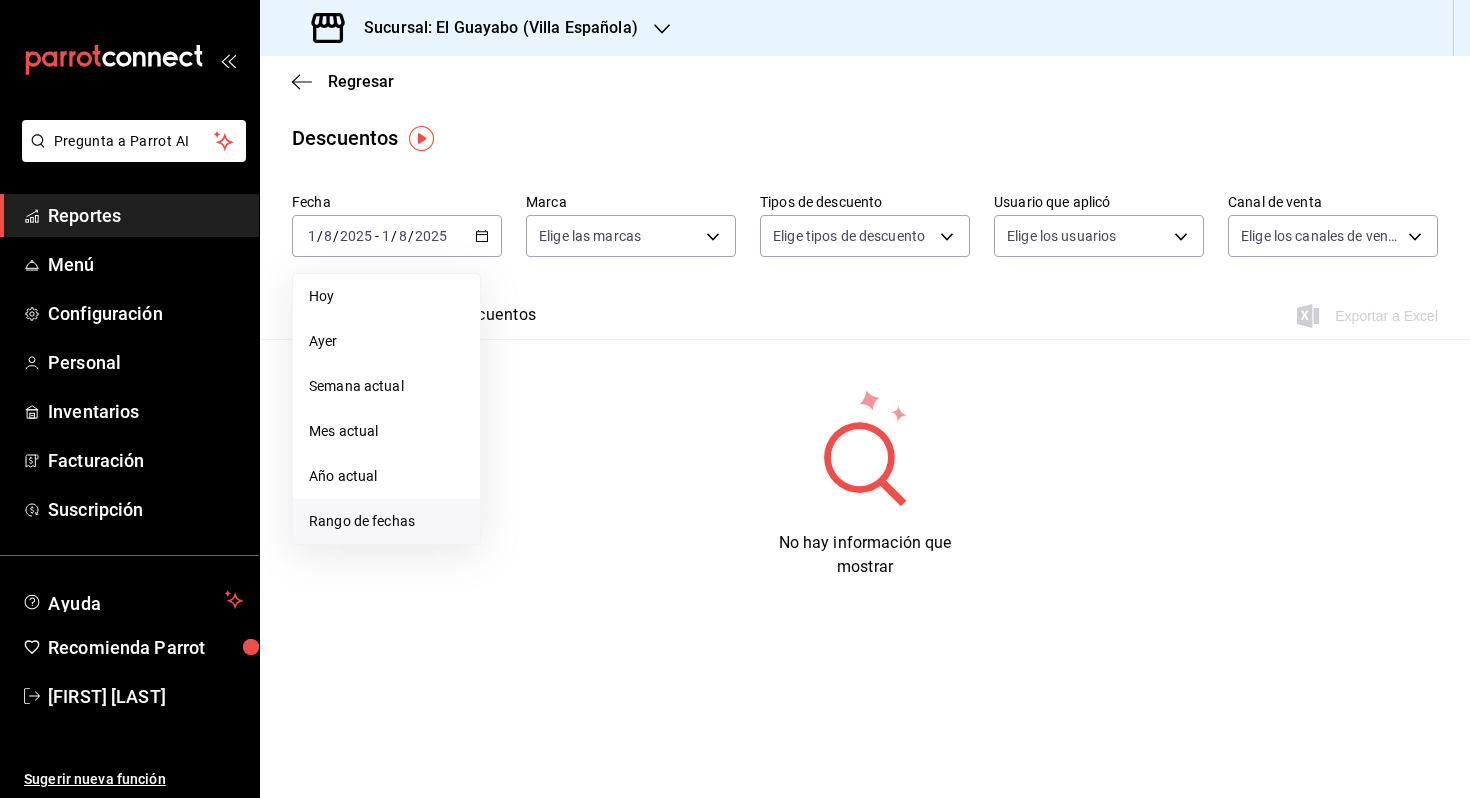 click on "Rango de fechas" at bounding box center (386, 521) 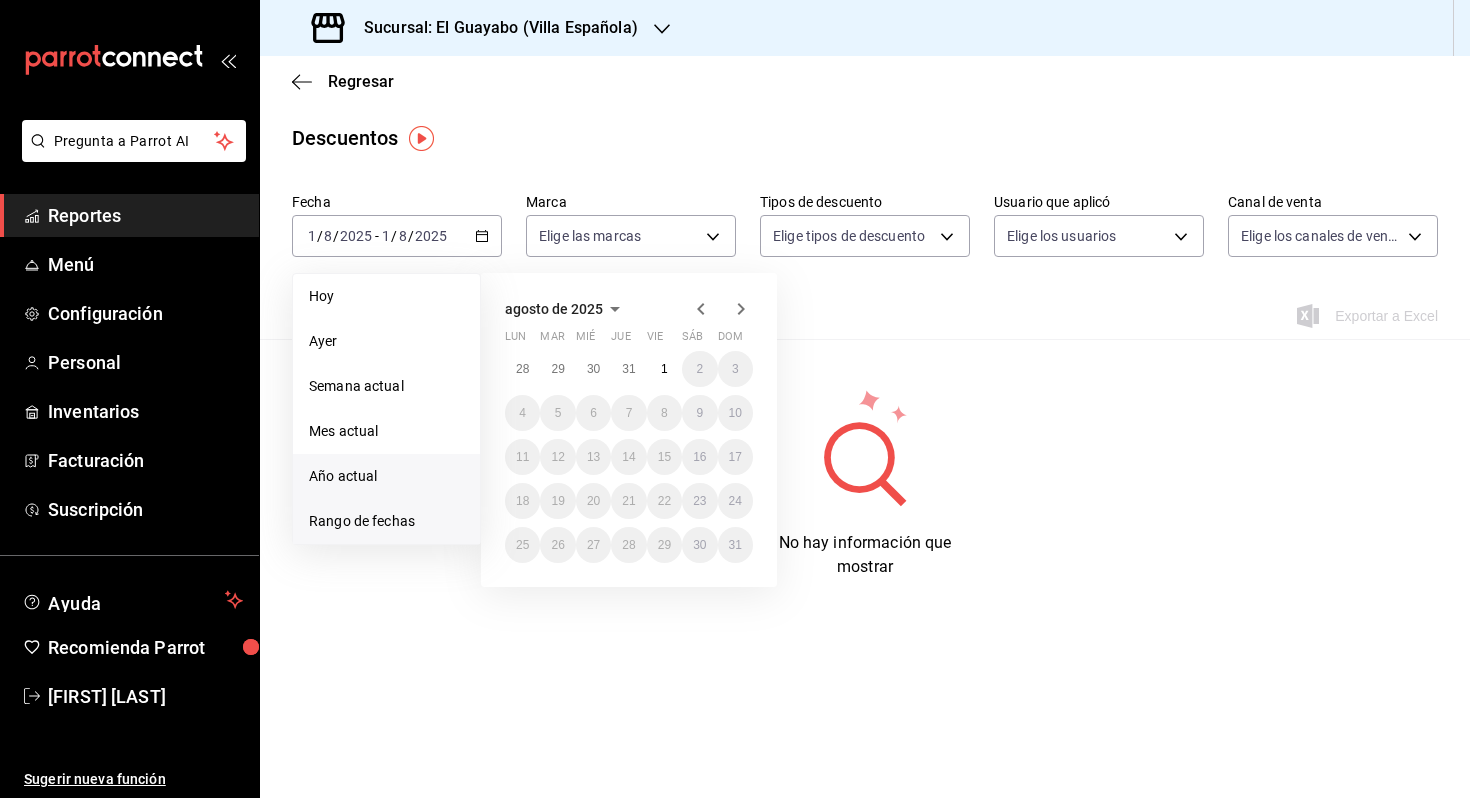 click on "Año actual" at bounding box center (386, 476) 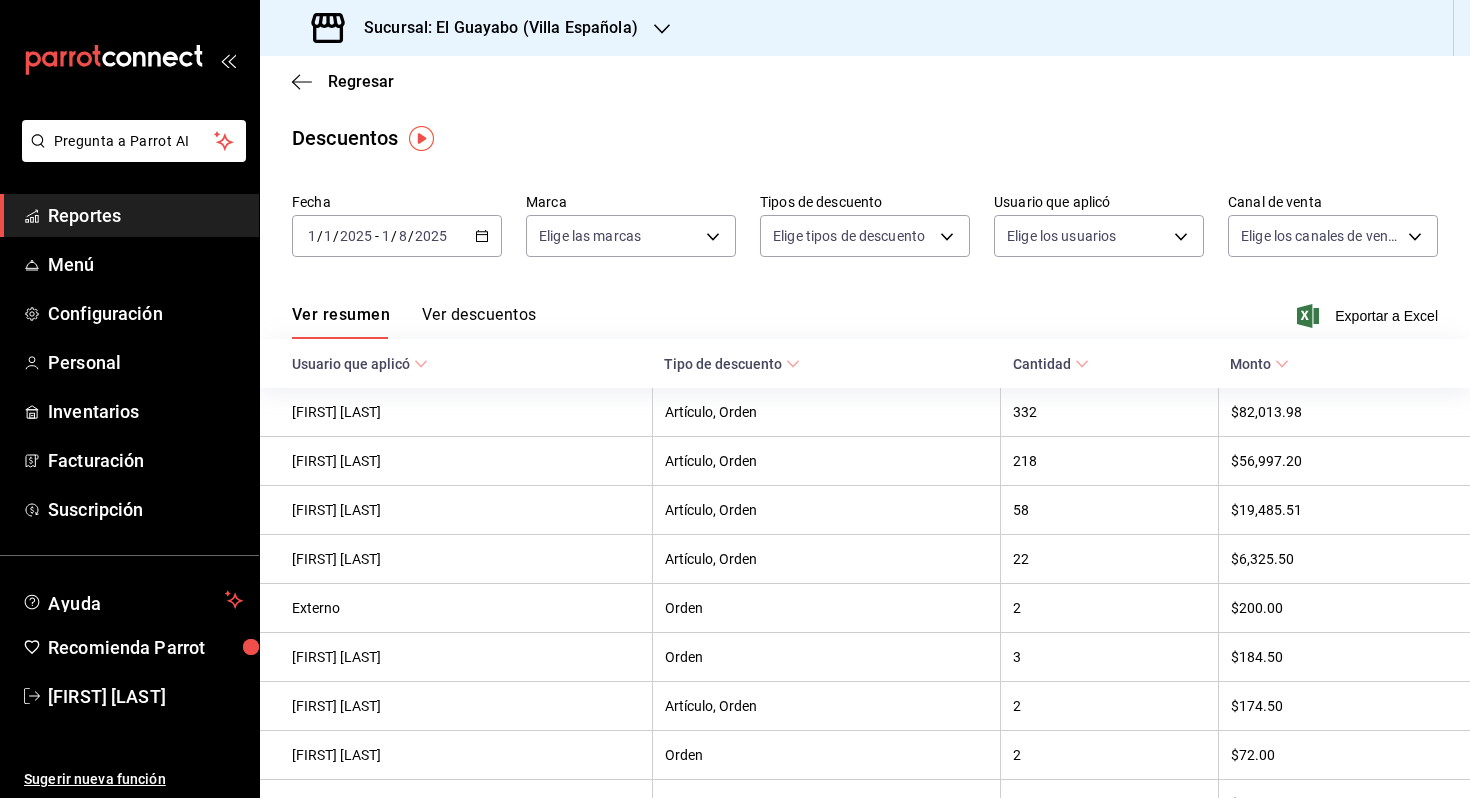 click on "Ver descuentos" at bounding box center (479, 322) 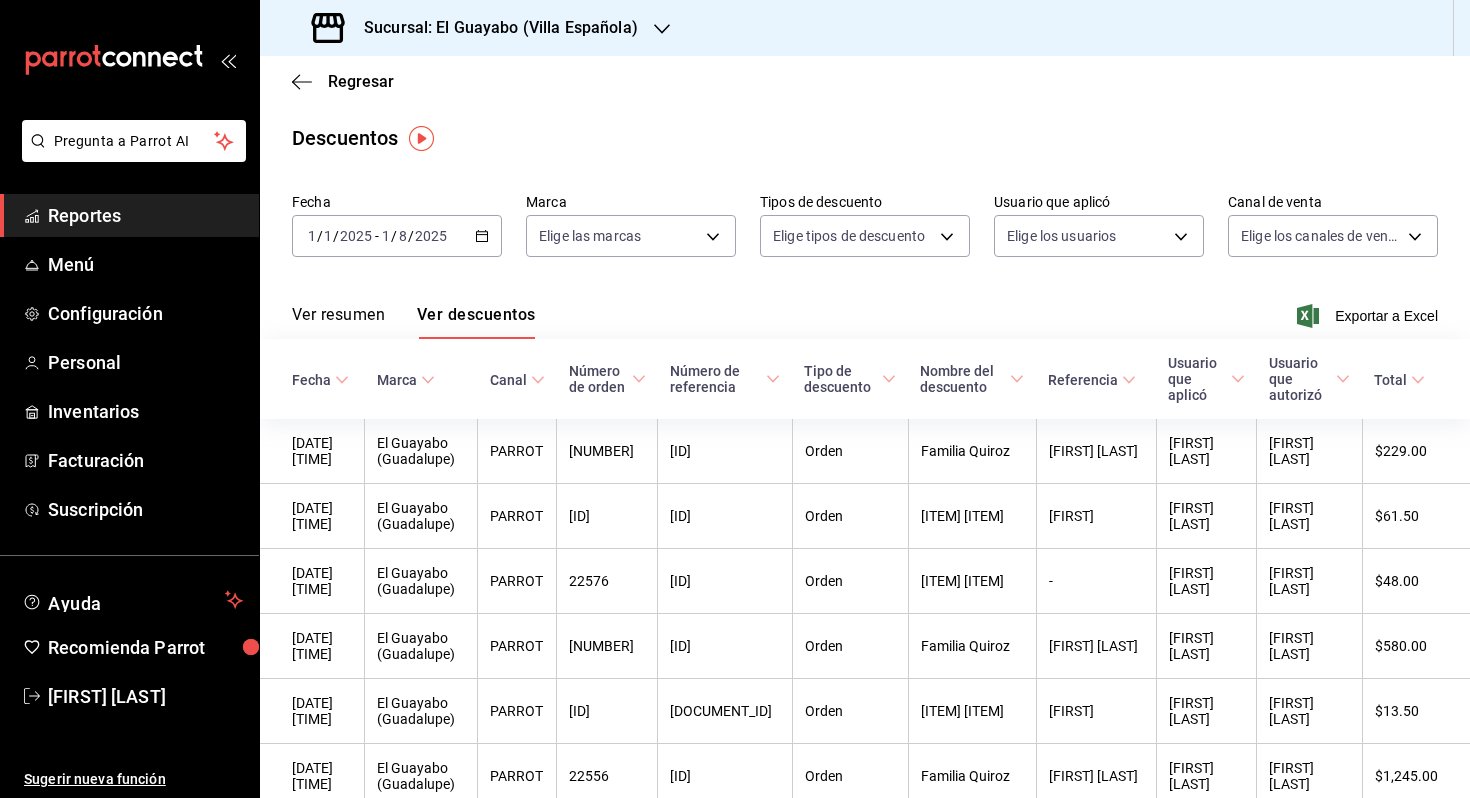 click on "Ver resumen" at bounding box center (338, 322) 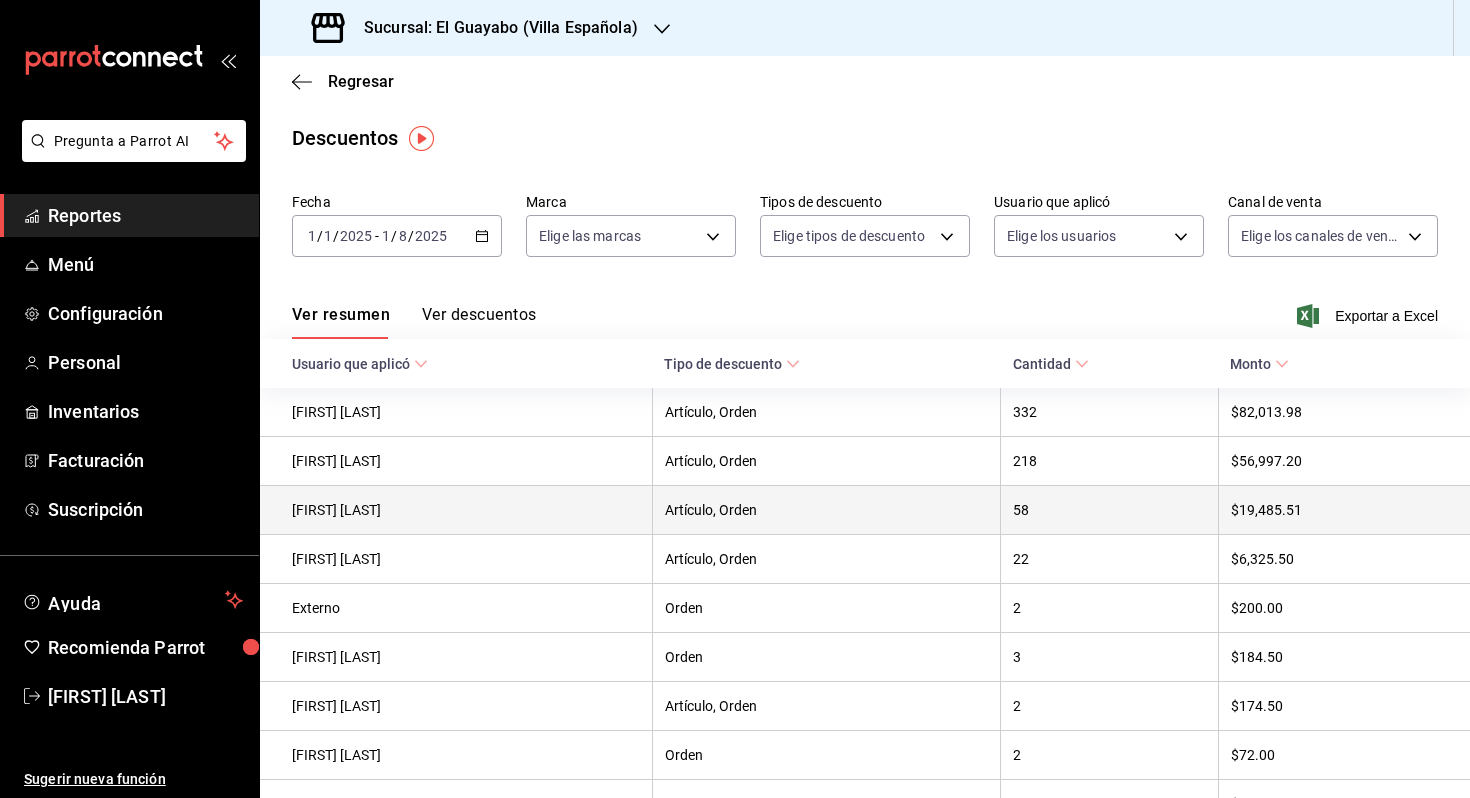 scroll, scrollTop: 165, scrollLeft: 0, axis: vertical 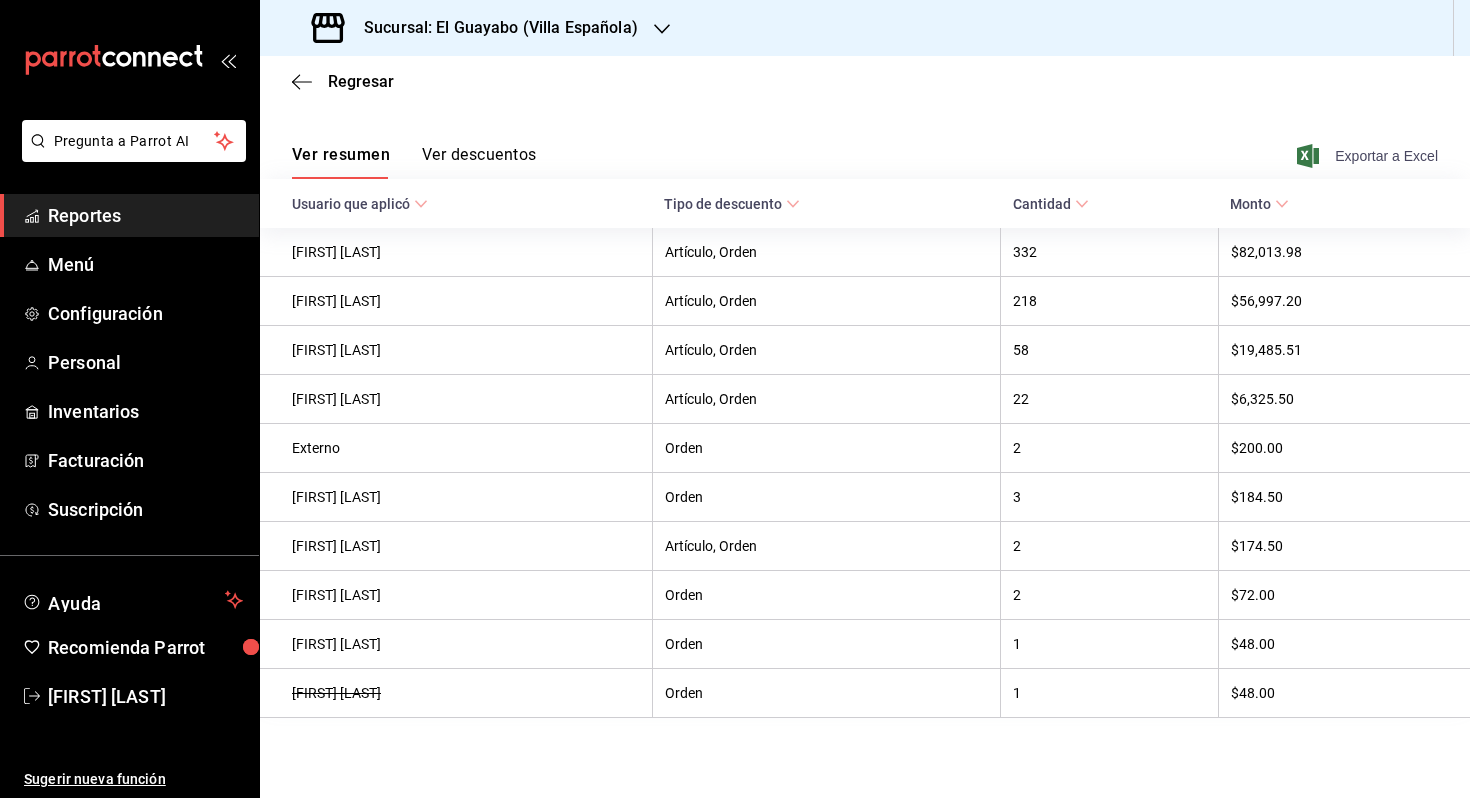 click on "Exportar a Excel" at bounding box center (1369, 156) 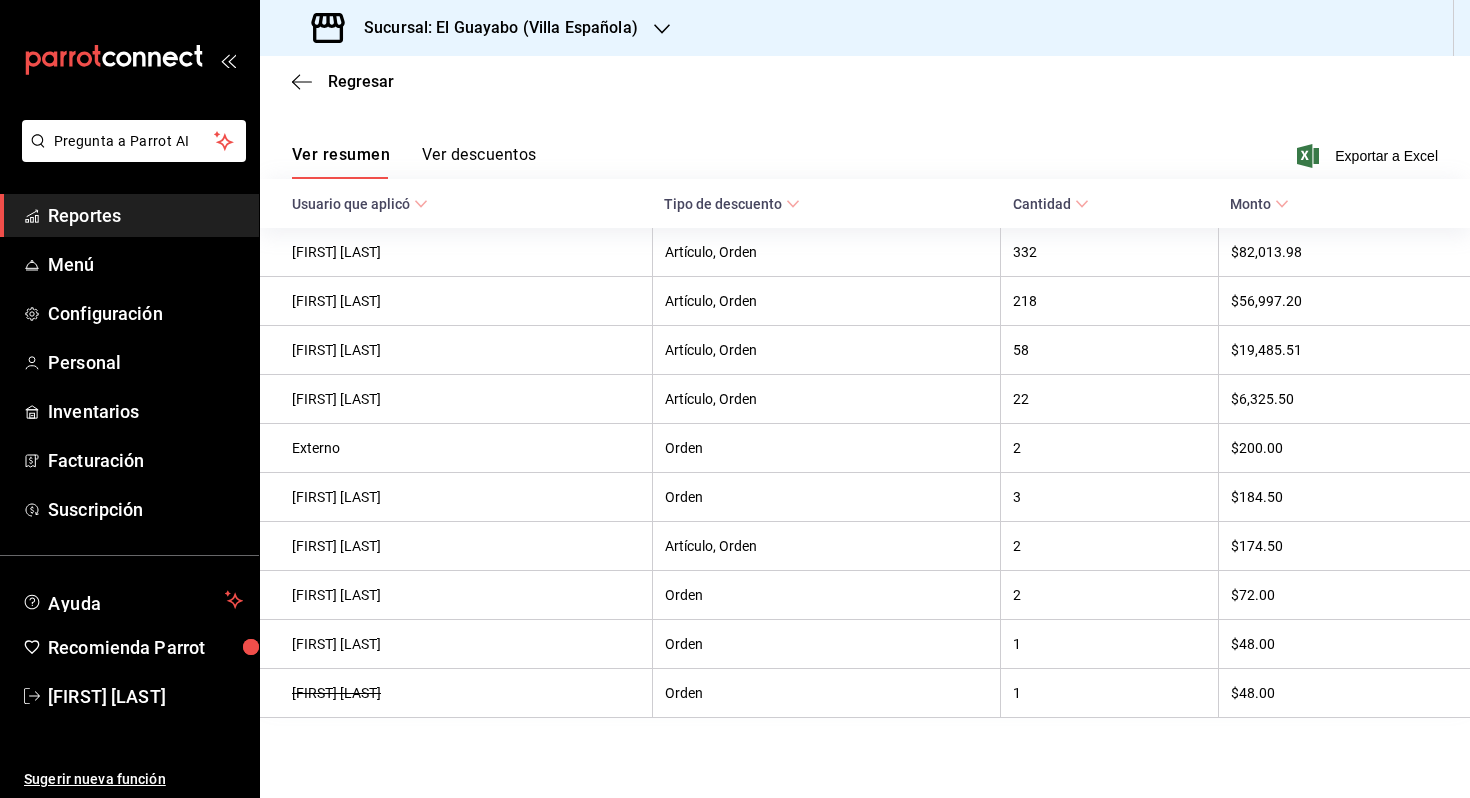 click on "Reportes" at bounding box center (145, 215) 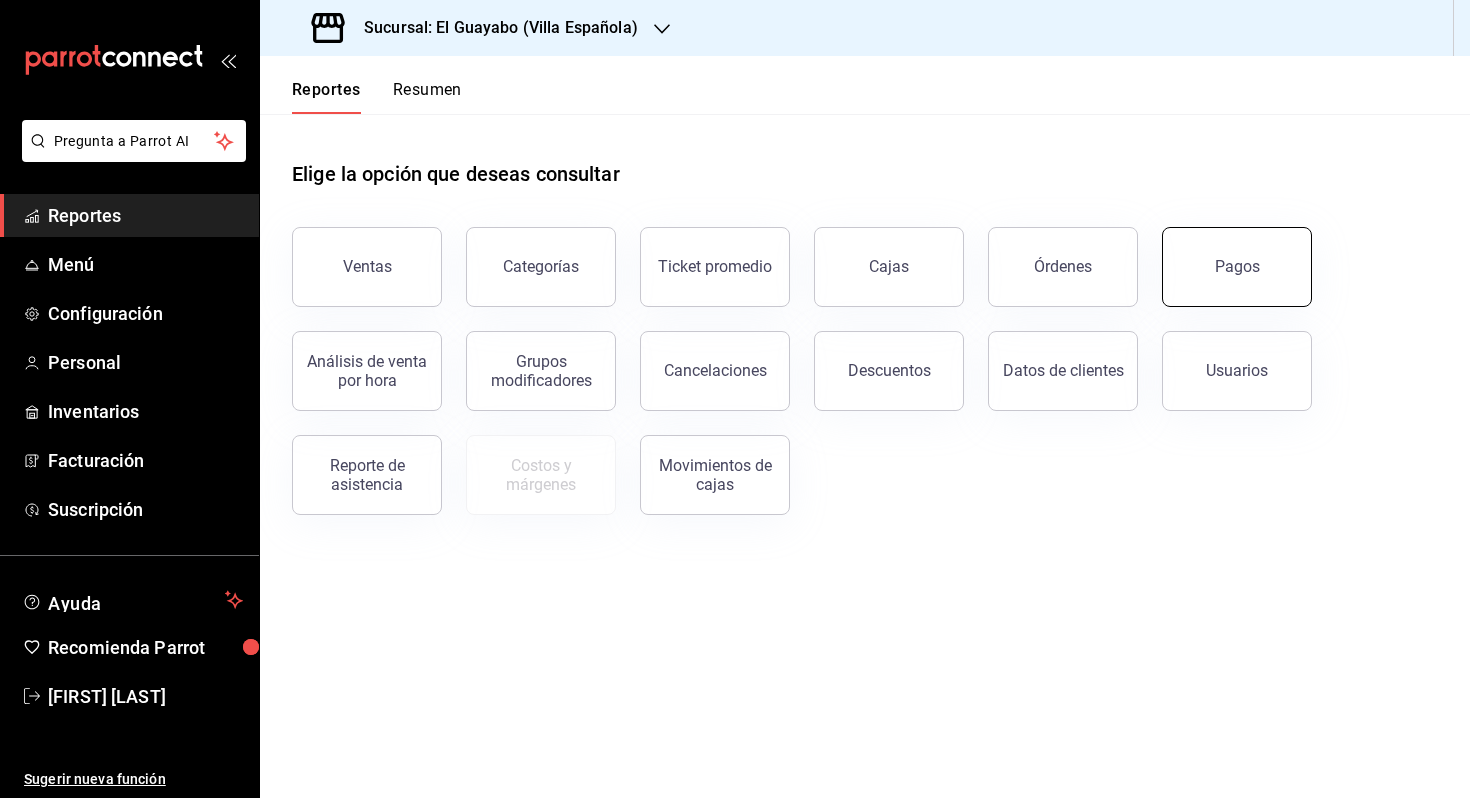 click on "Pagos" at bounding box center [1237, 267] 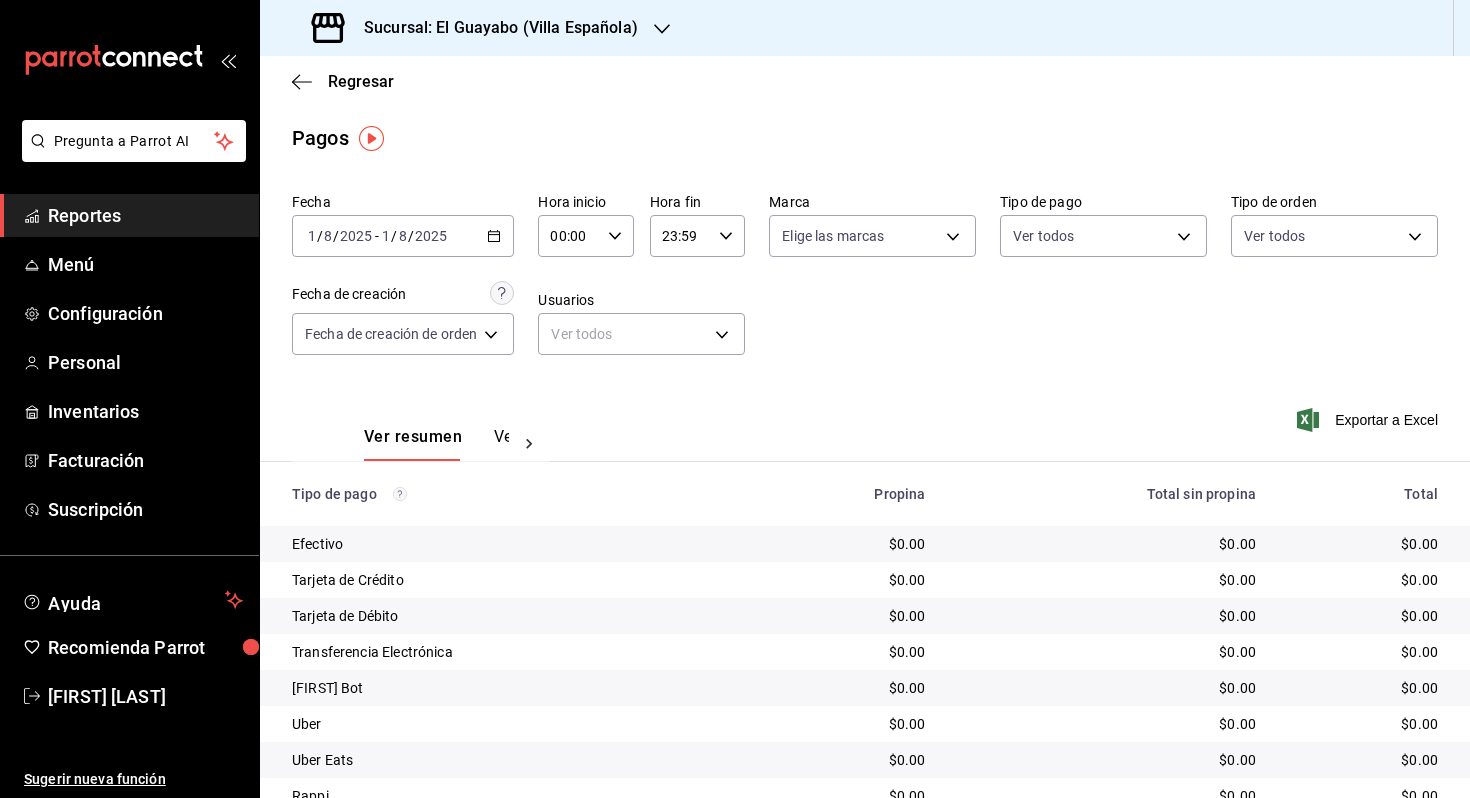 click at bounding box center (529, 444) 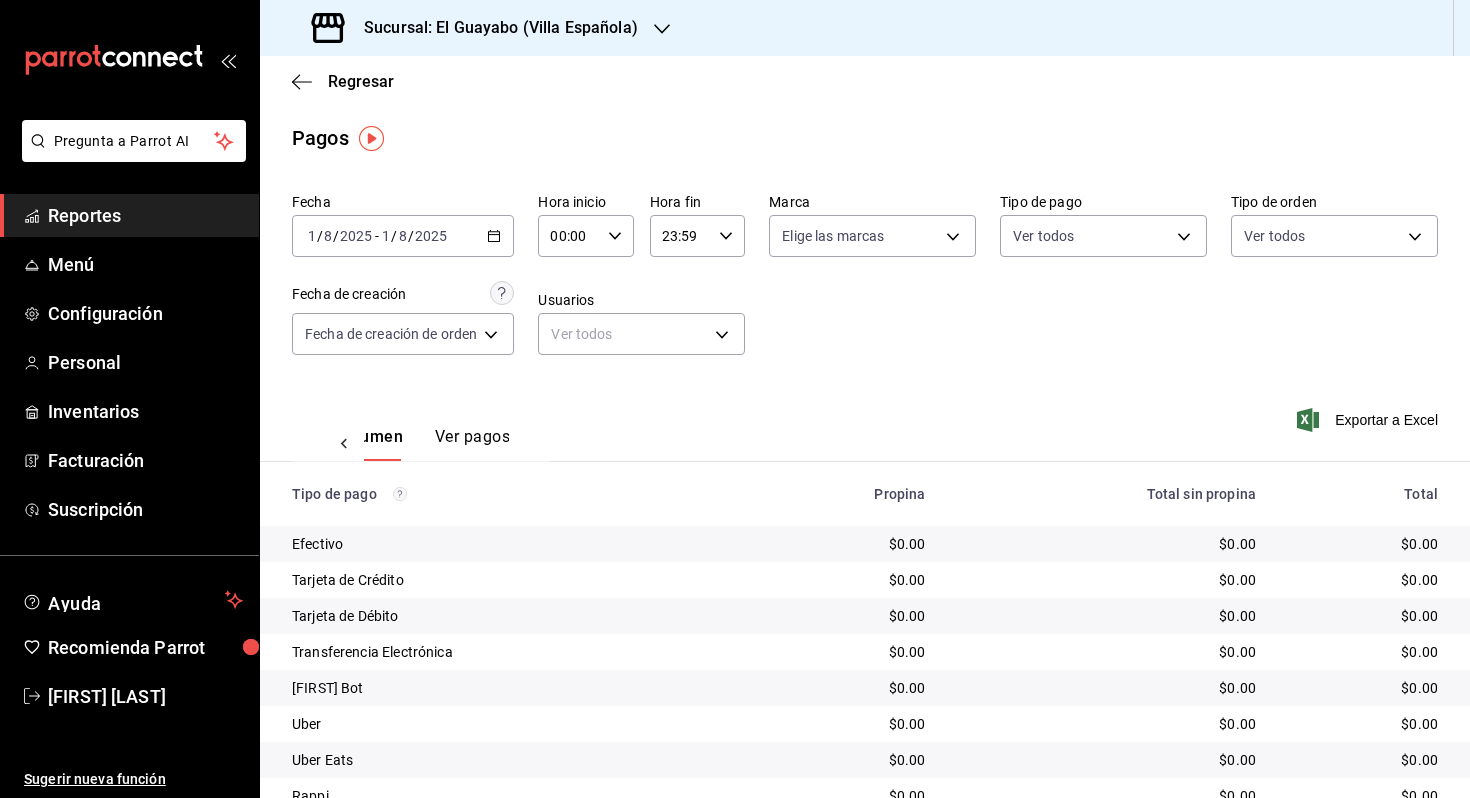 scroll, scrollTop: 0, scrollLeft: 59, axis: horizontal 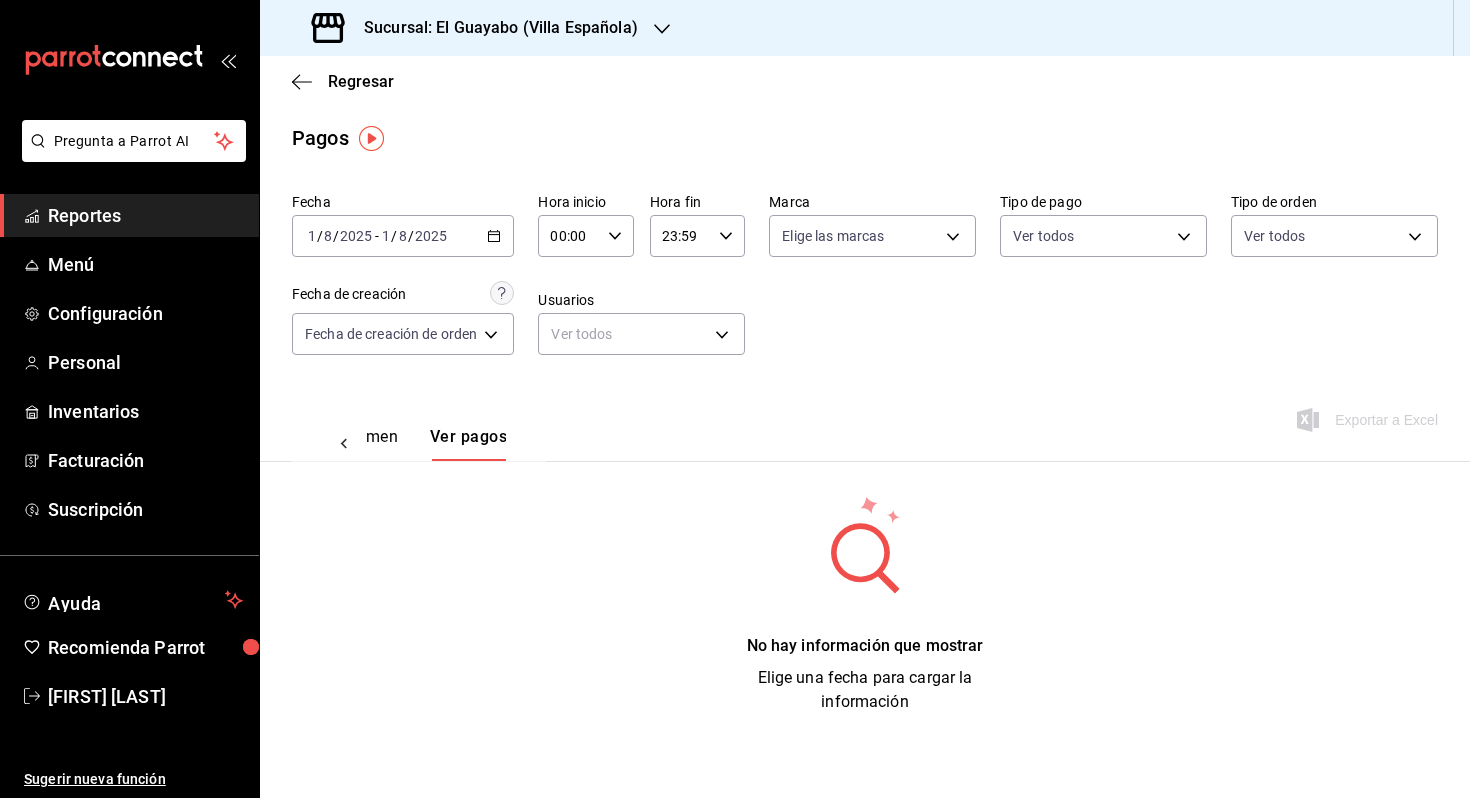 click on "Reportes" at bounding box center [145, 215] 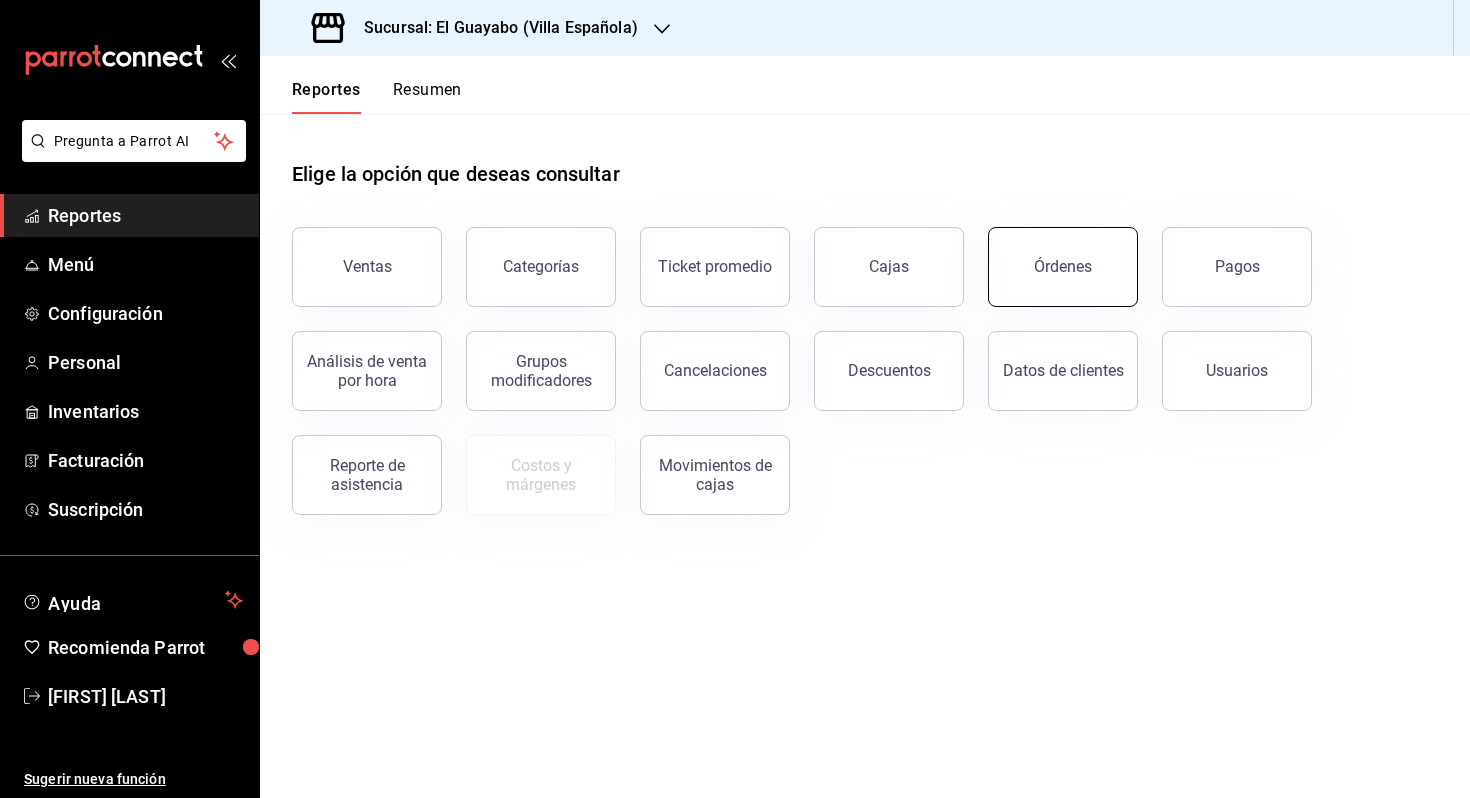 click on "Órdenes" at bounding box center [1063, 267] 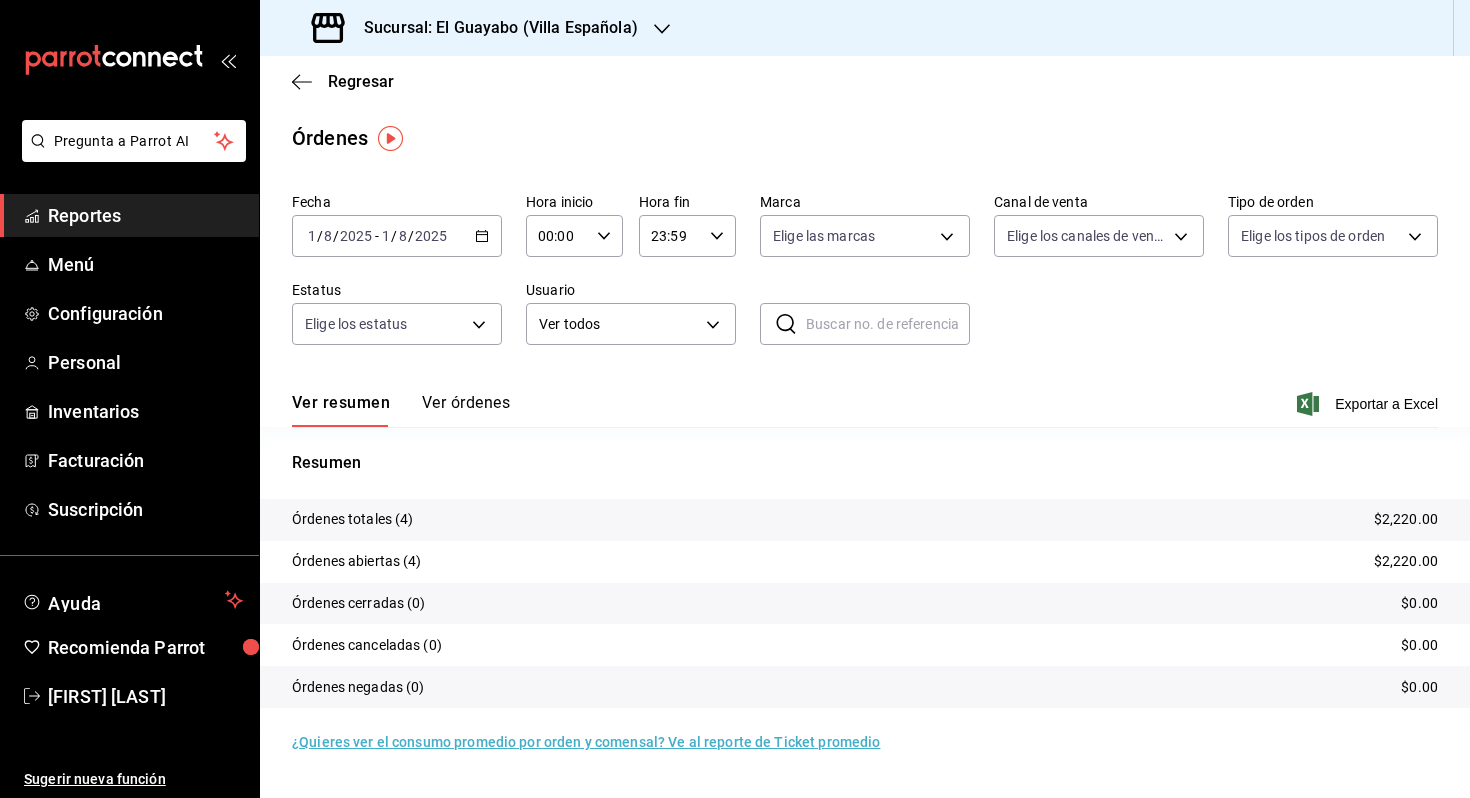 click on "Ver órdenes" at bounding box center [466, 410] 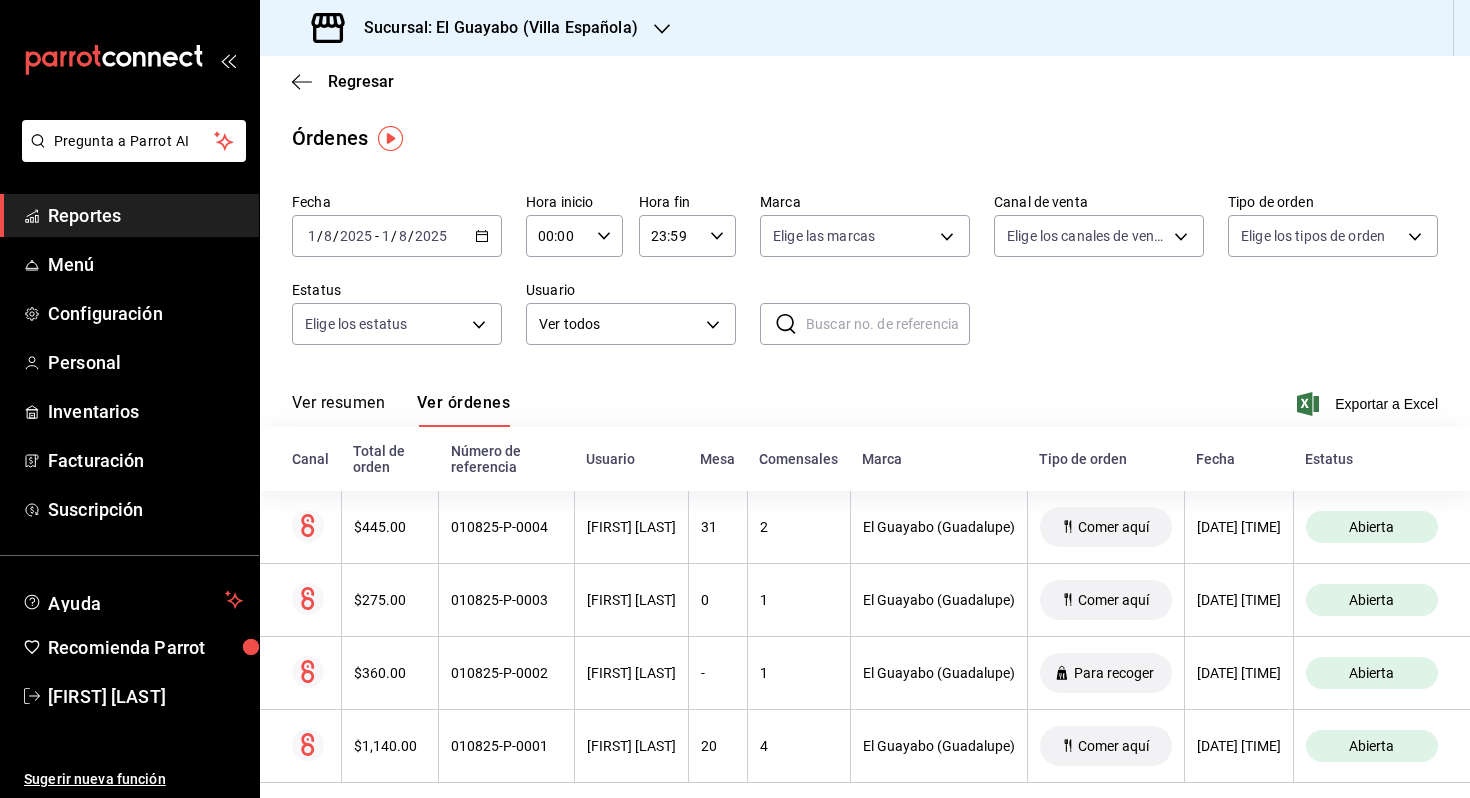 click on "2025-08-01 1 / 8 / 2025 - 2025-08-01 1 / 8 / 2025" at bounding box center [397, 236] 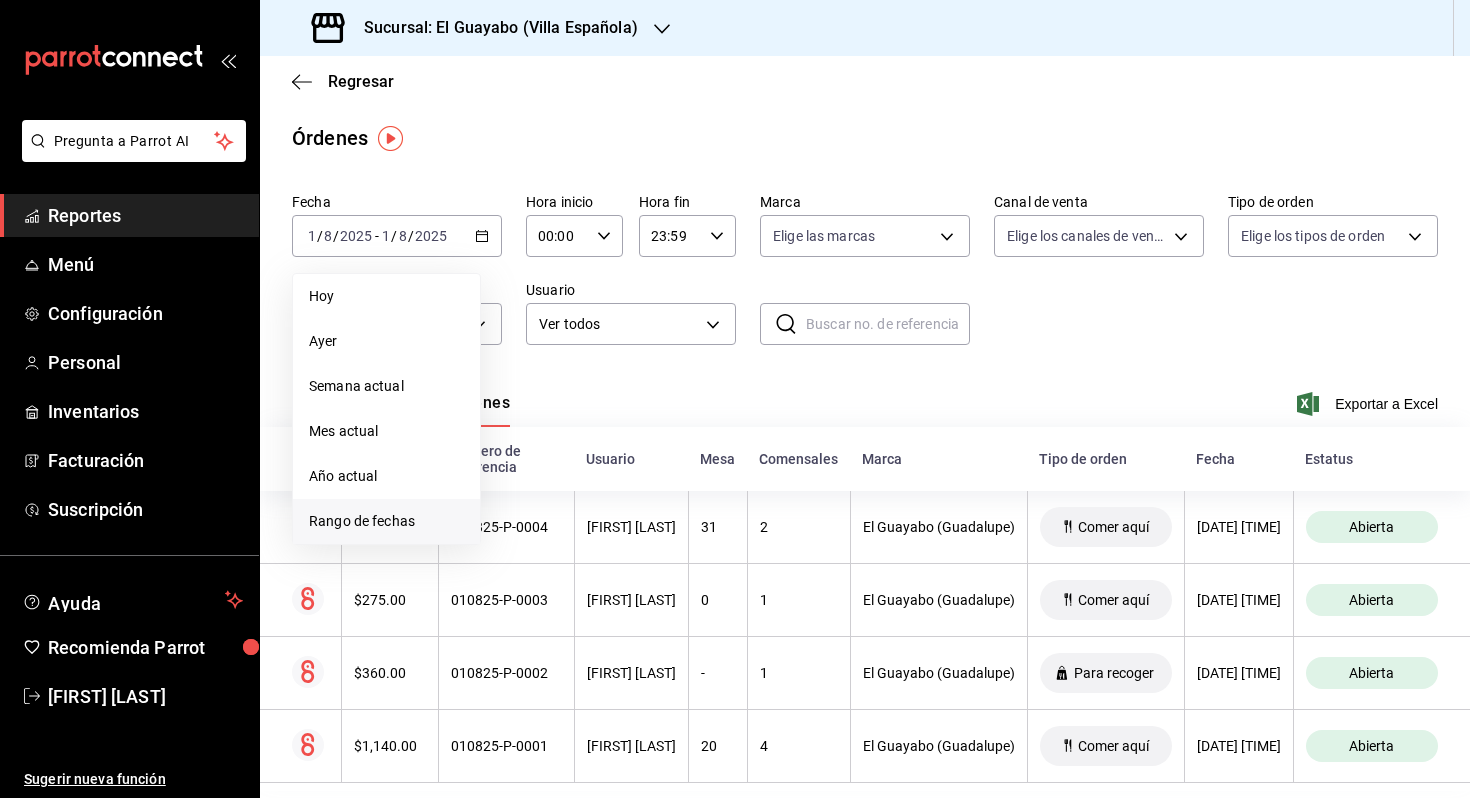 click on "Rango de fechas" at bounding box center [386, 521] 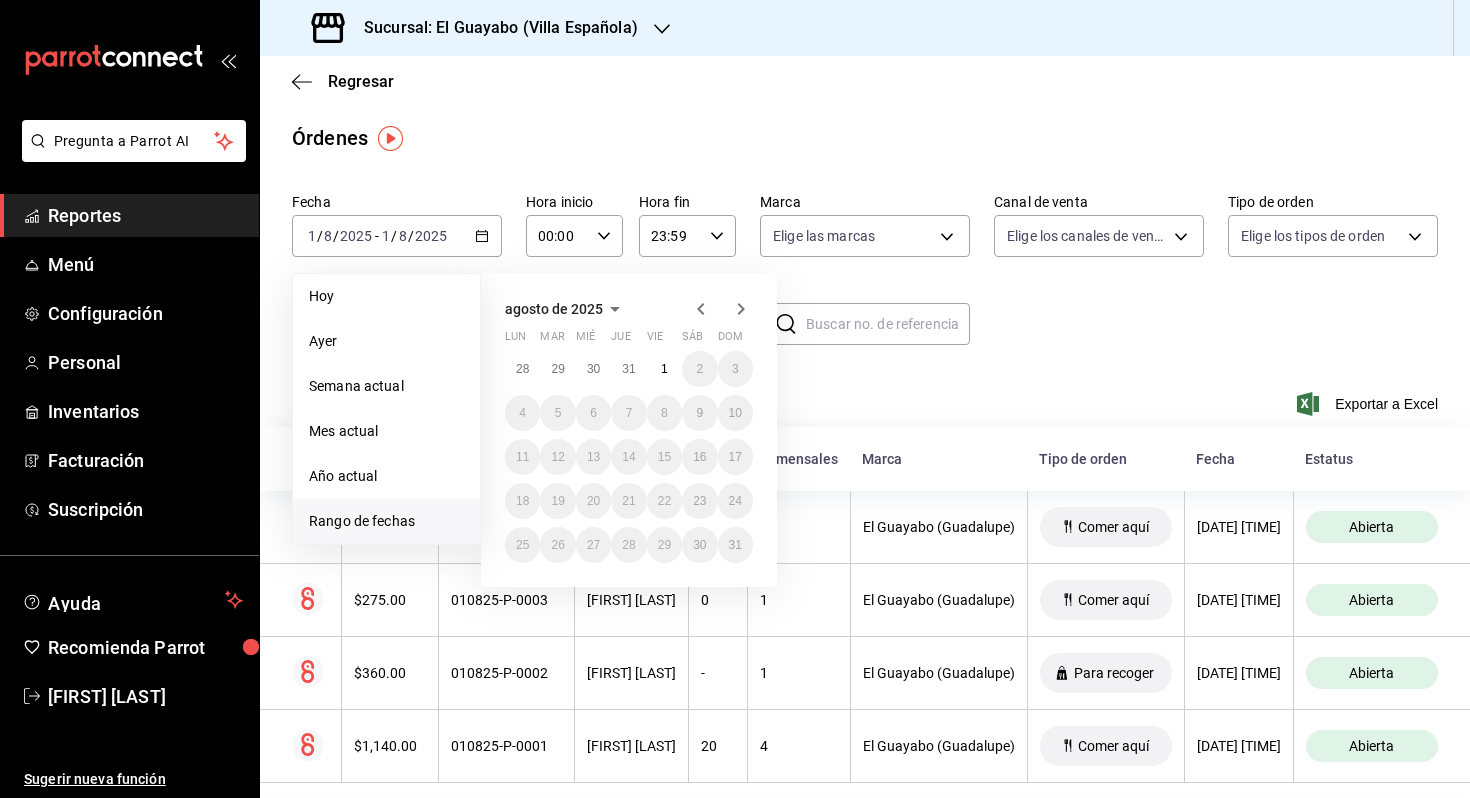 click 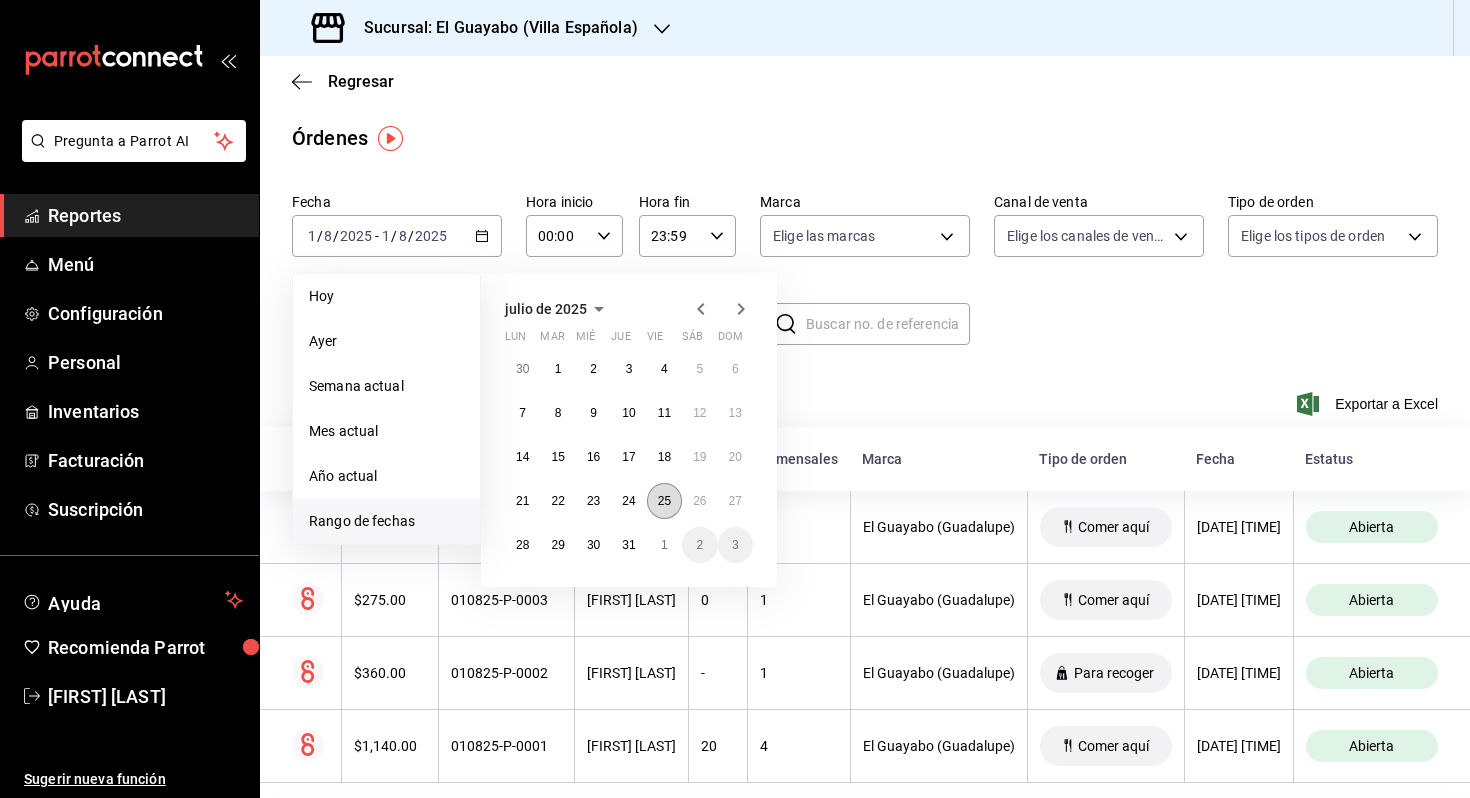 click on "25" at bounding box center [664, 501] 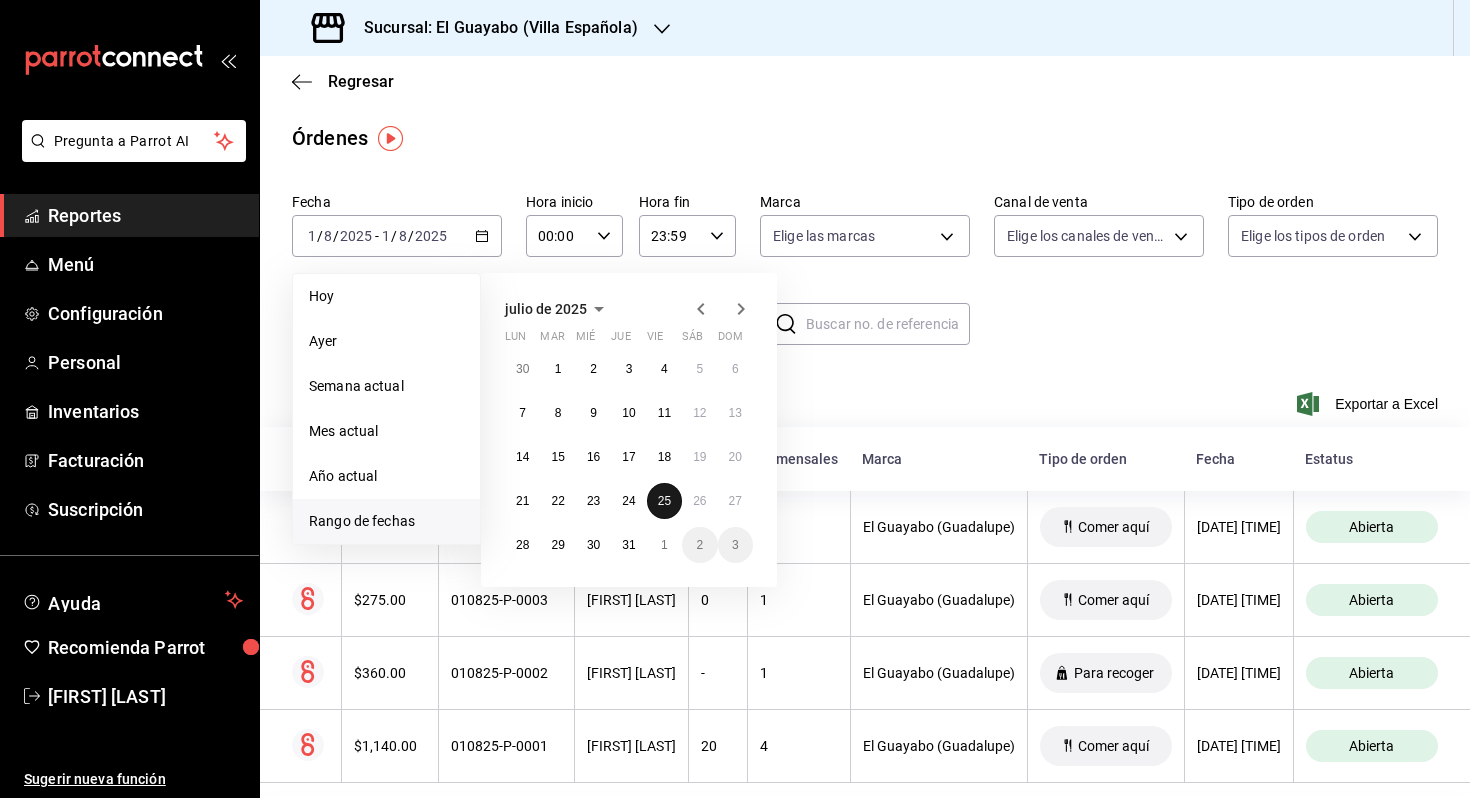 click on "25" at bounding box center [664, 501] 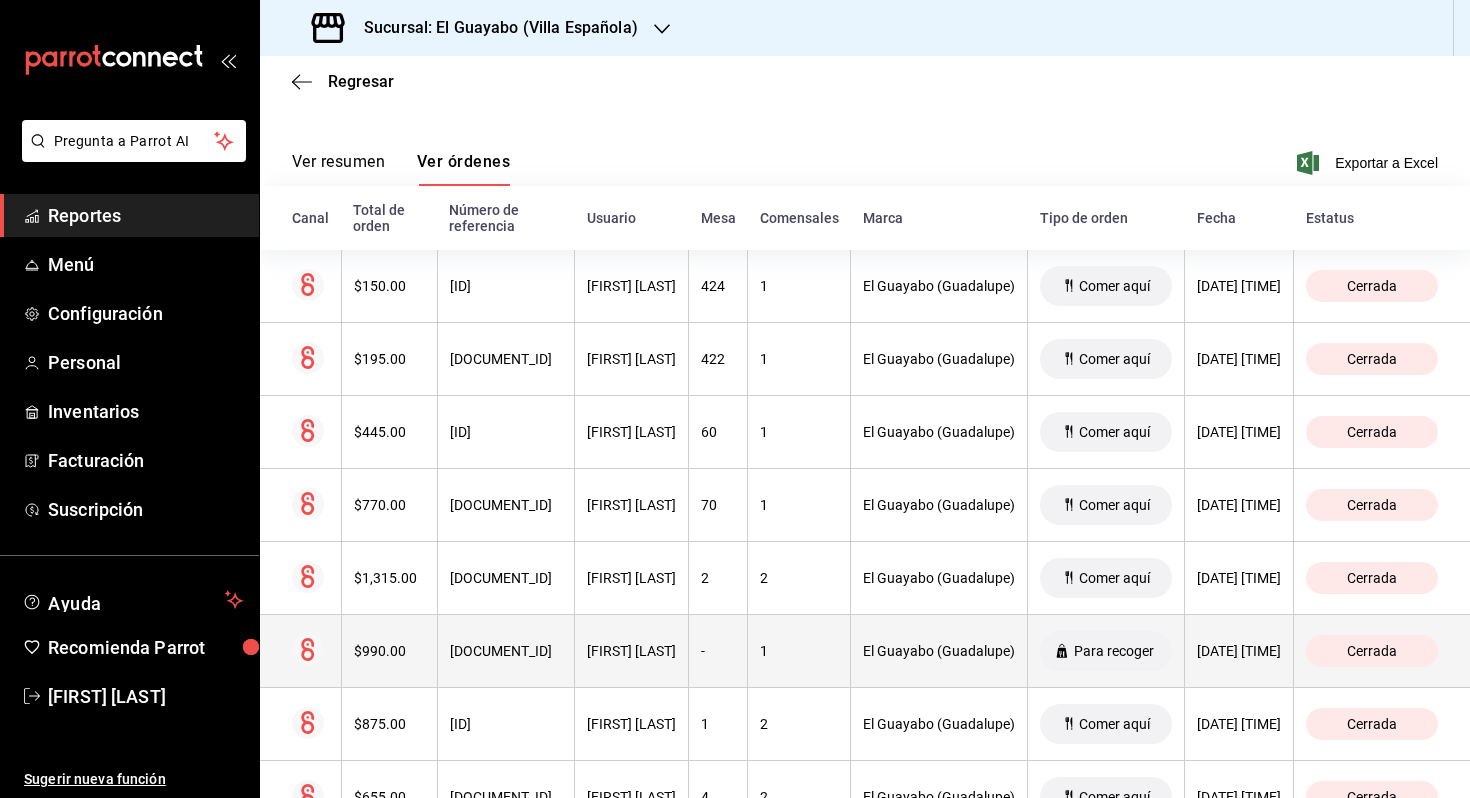 scroll, scrollTop: 228, scrollLeft: 0, axis: vertical 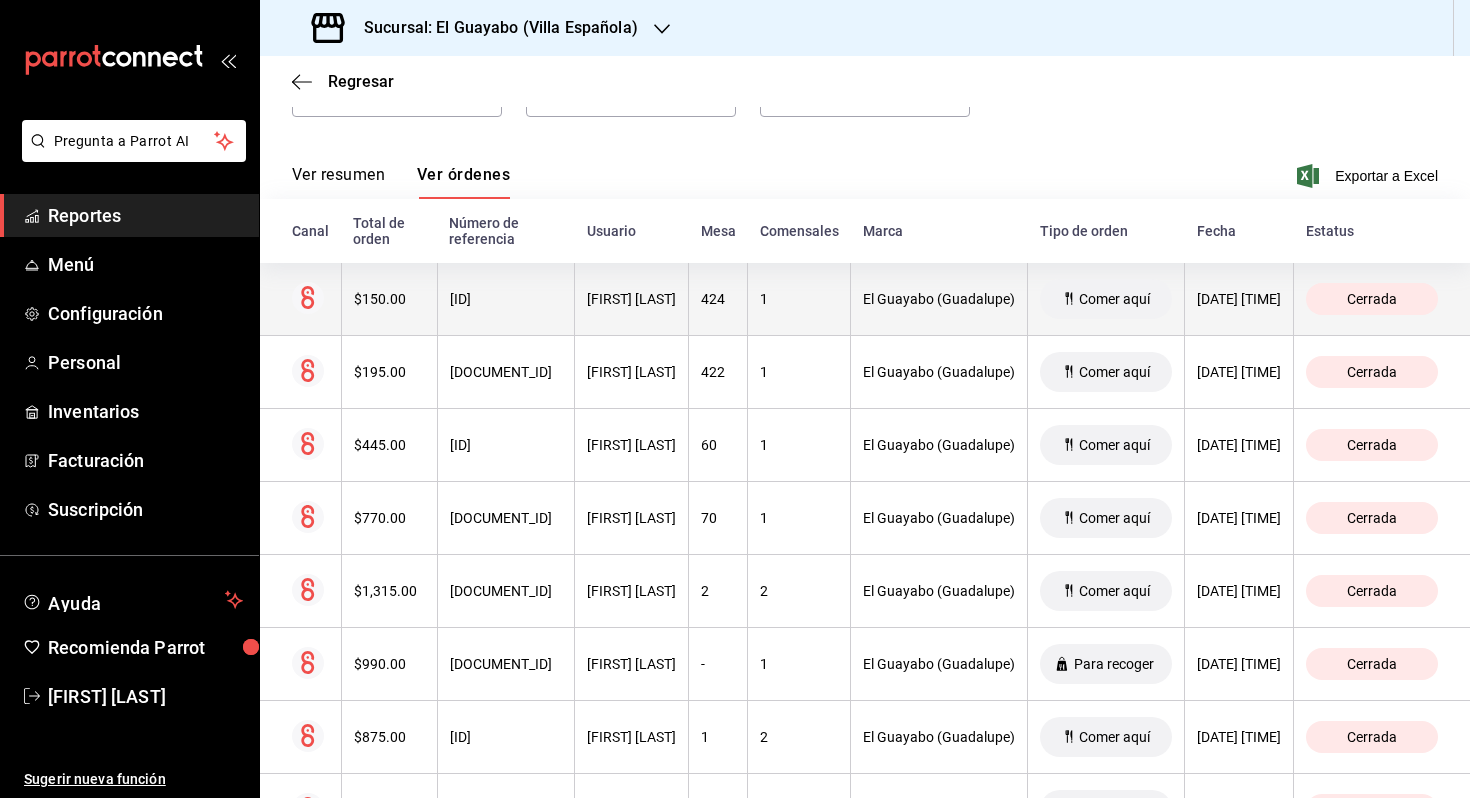 click on "Cerrada" at bounding box center [1382, 299] 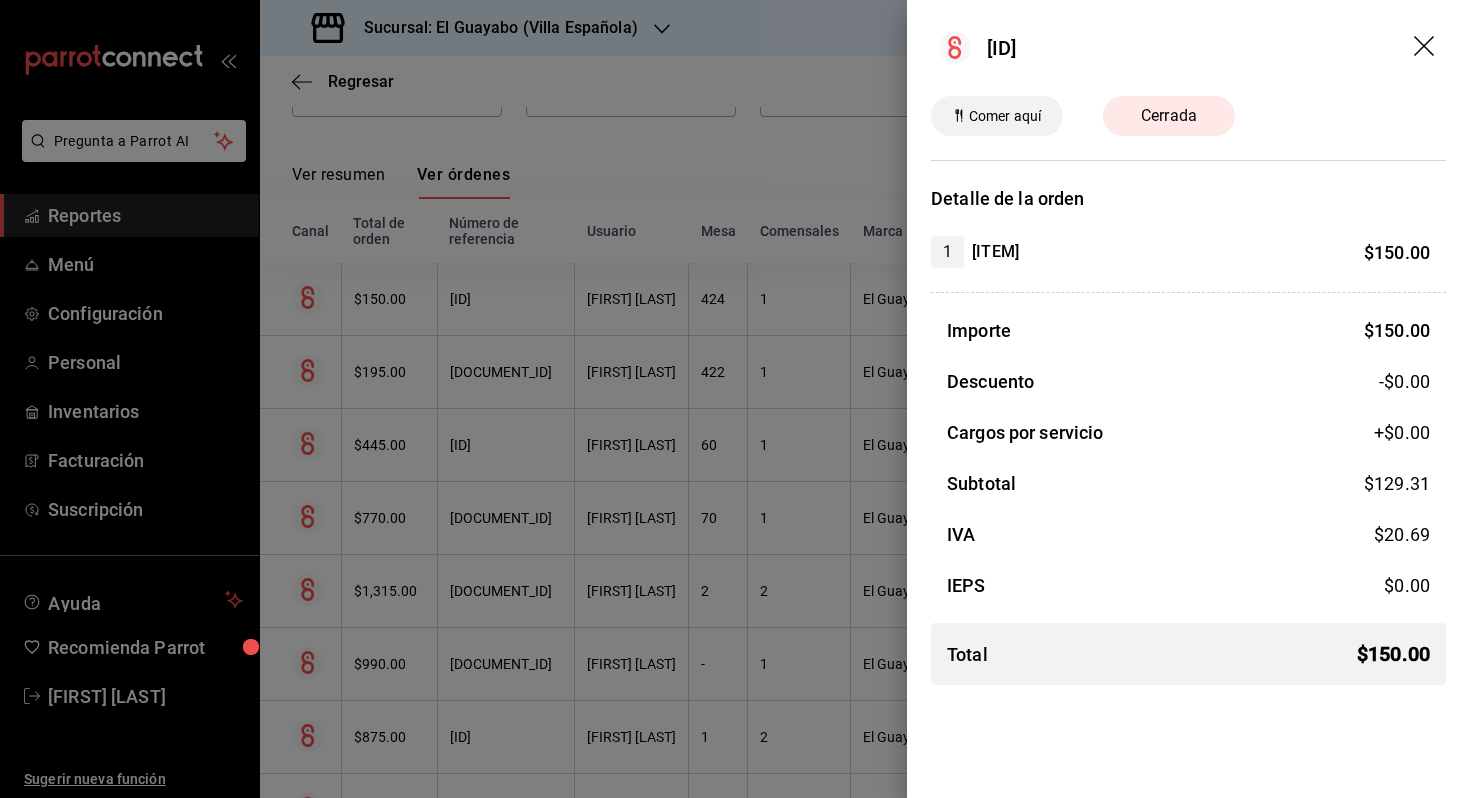 click at bounding box center [735, 399] 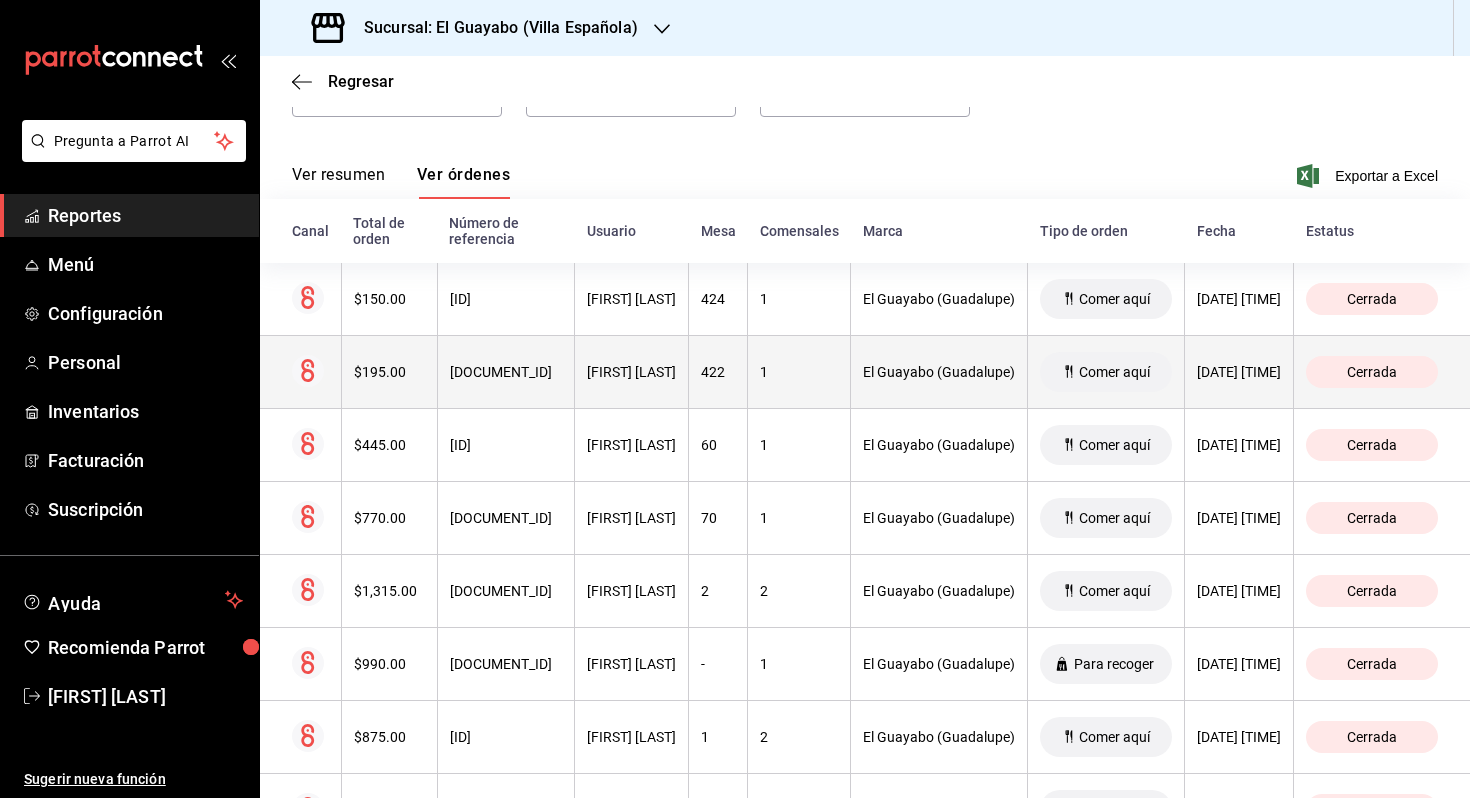 click on "[DATE] [TIME]" at bounding box center [1239, 372] 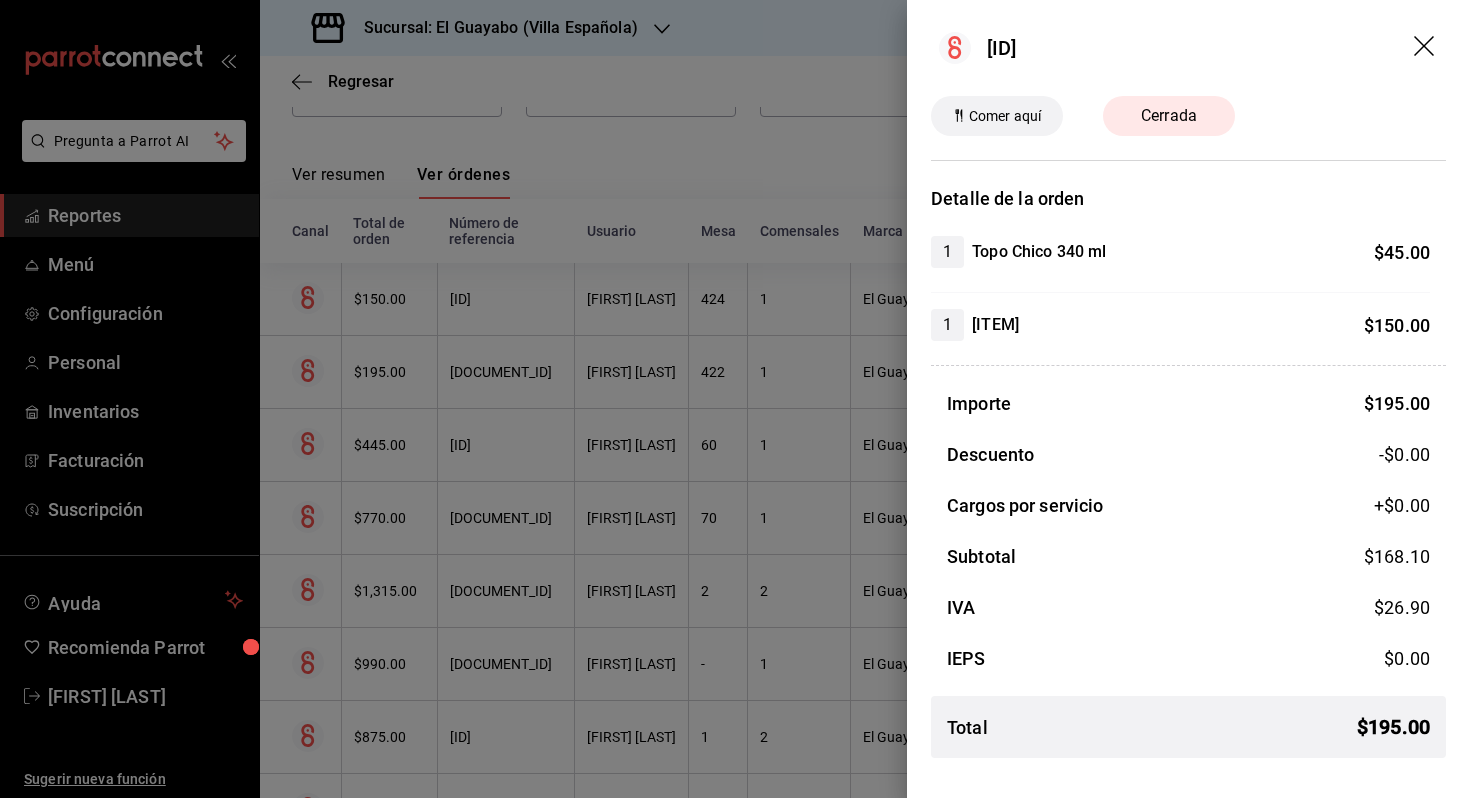 click at bounding box center (735, 399) 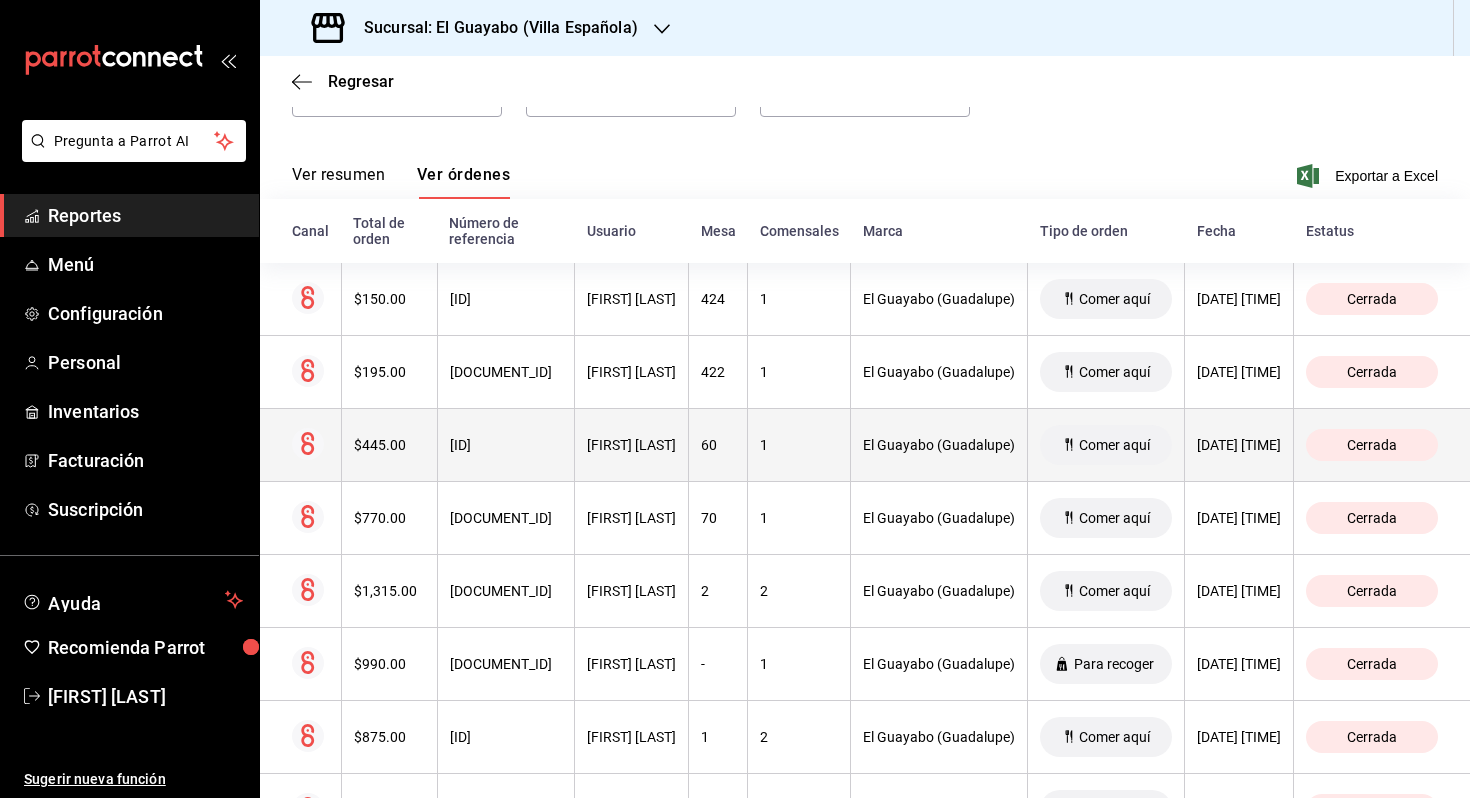click on "Cerrada" at bounding box center [1382, 445] 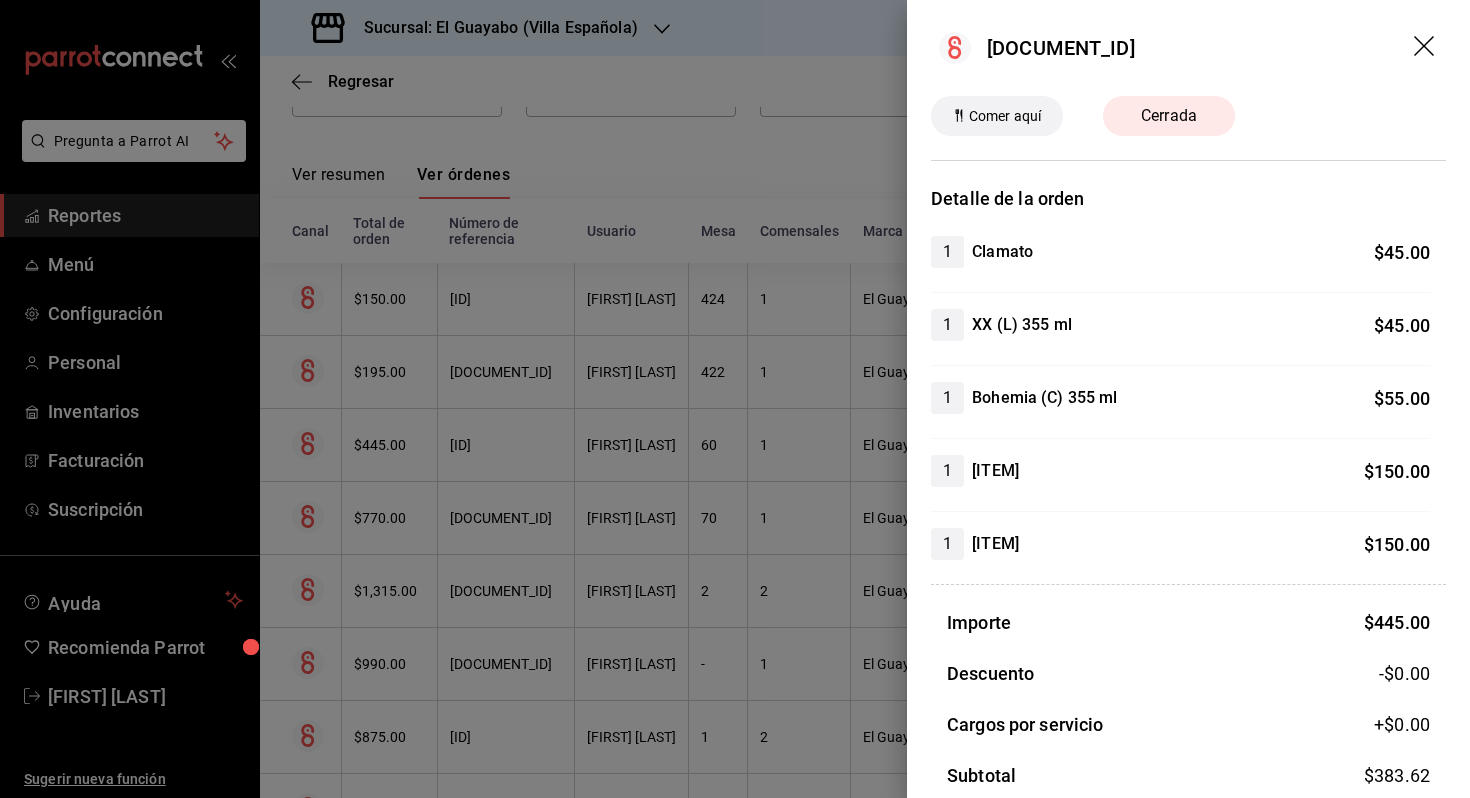 click at bounding box center (735, 399) 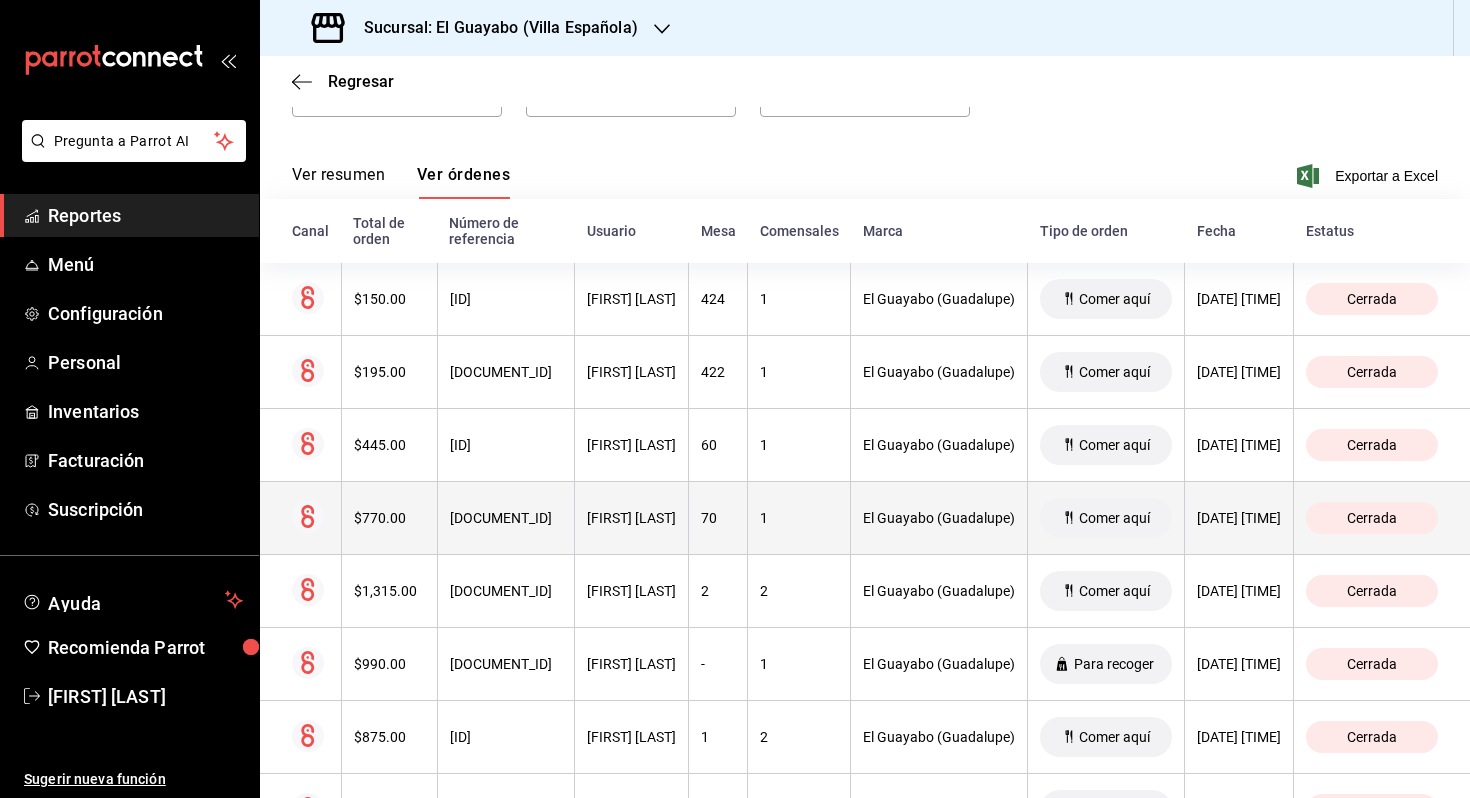 click on "El Guayabo (Guadalupe)" at bounding box center (939, 518) 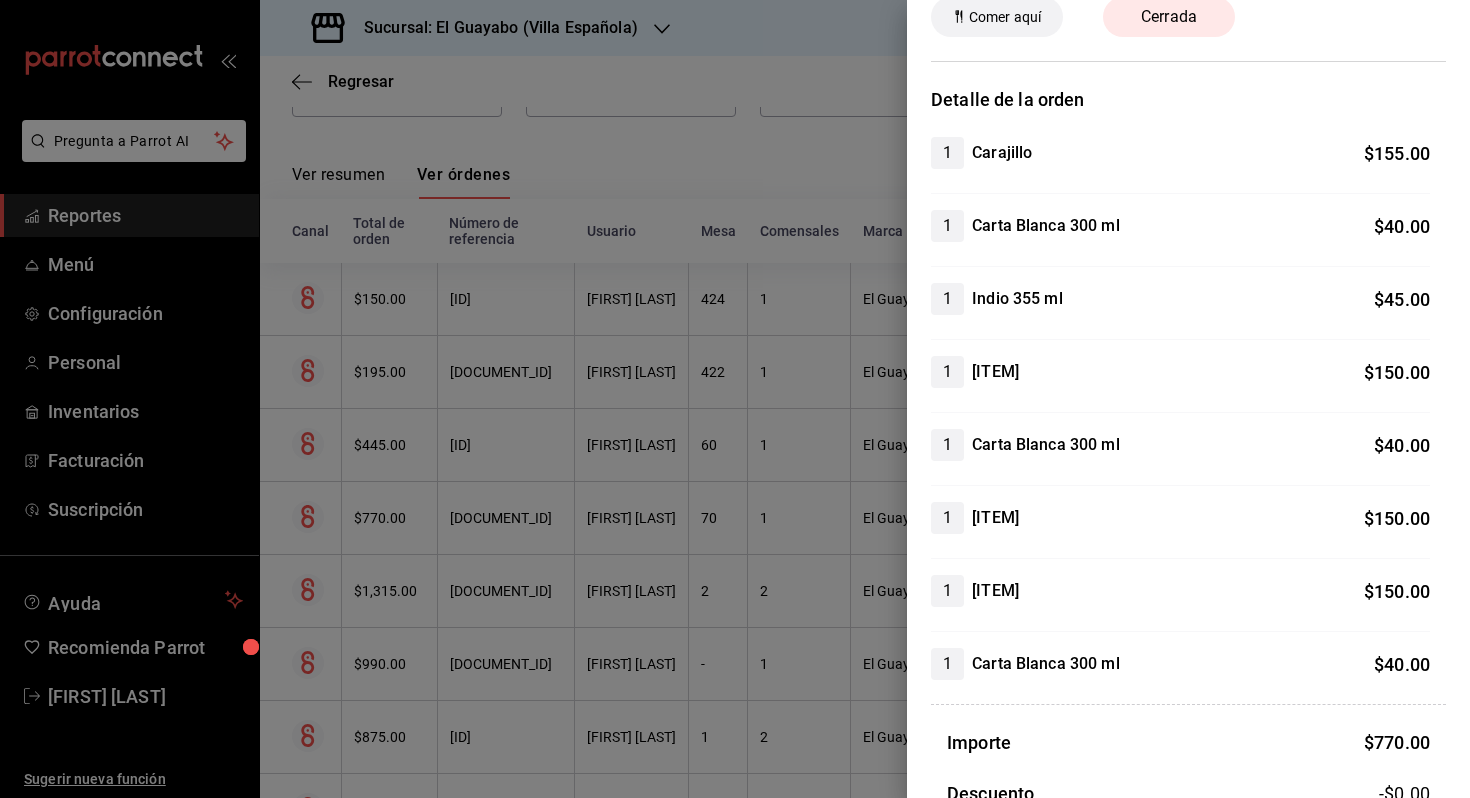 scroll, scrollTop: 96, scrollLeft: 0, axis: vertical 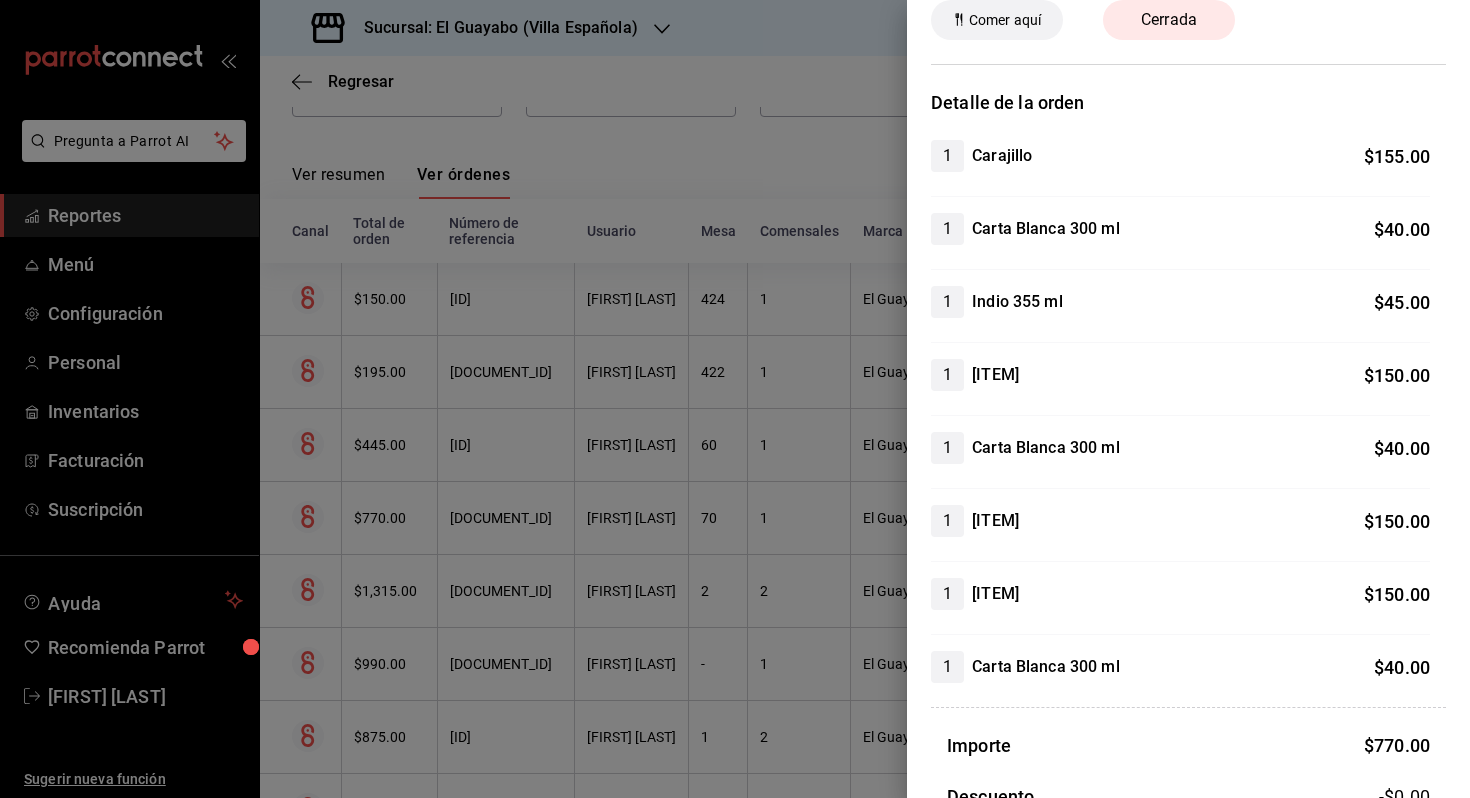 click at bounding box center (735, 399) 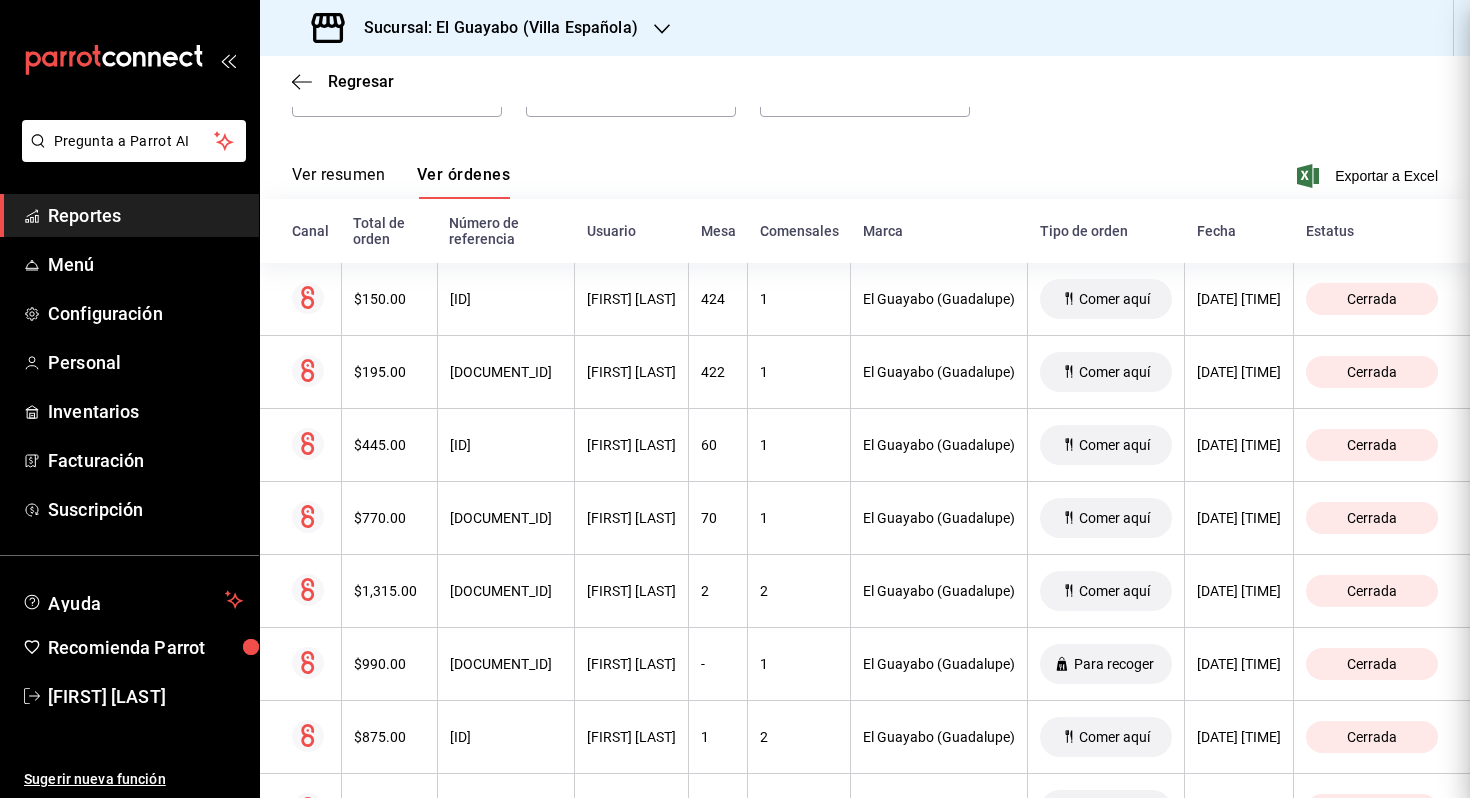 scroll, scrollTop: 0, scrollLeft: 0, axis: both 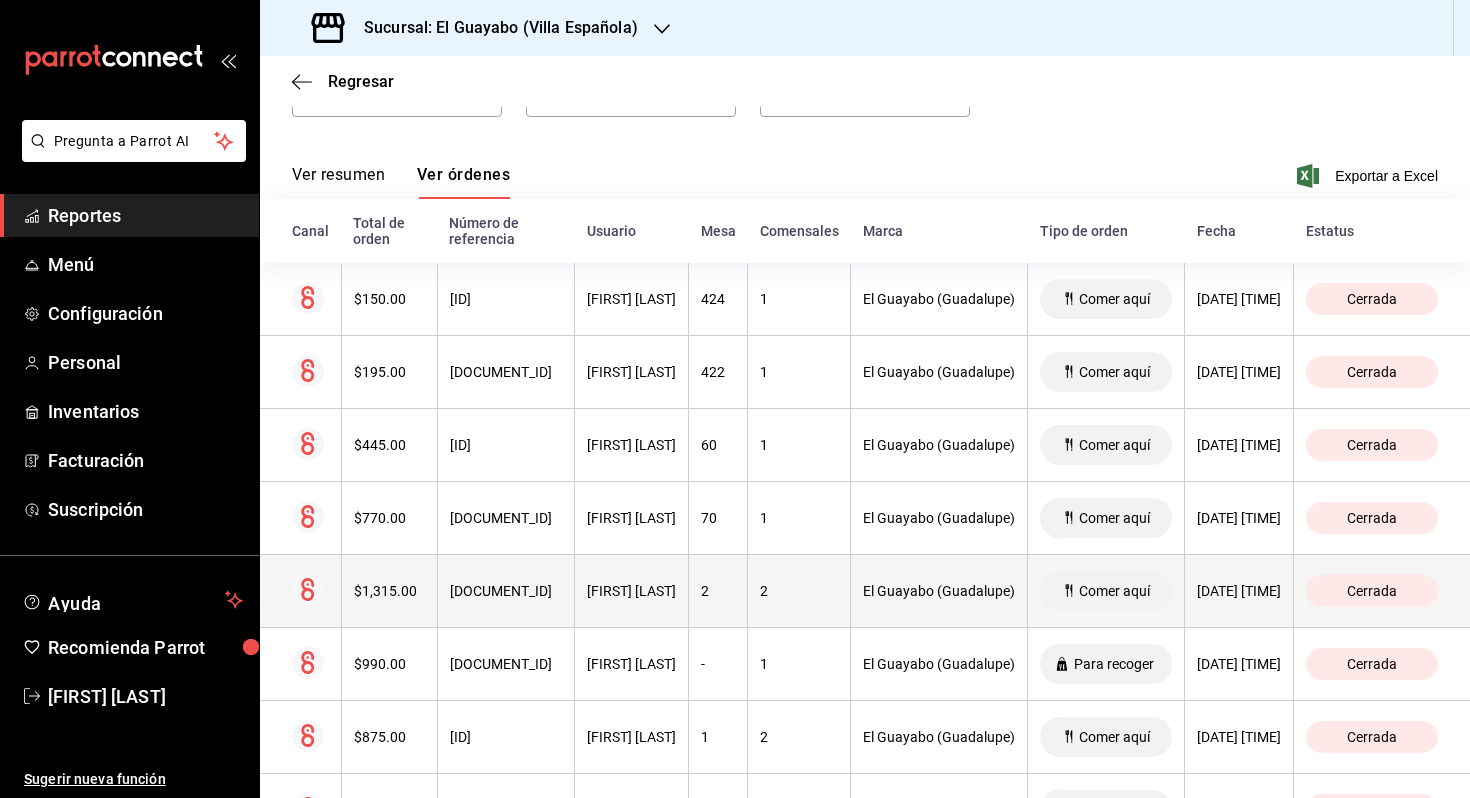 click on "[DATE] [TIME]" at bounding box center [1239, 591] 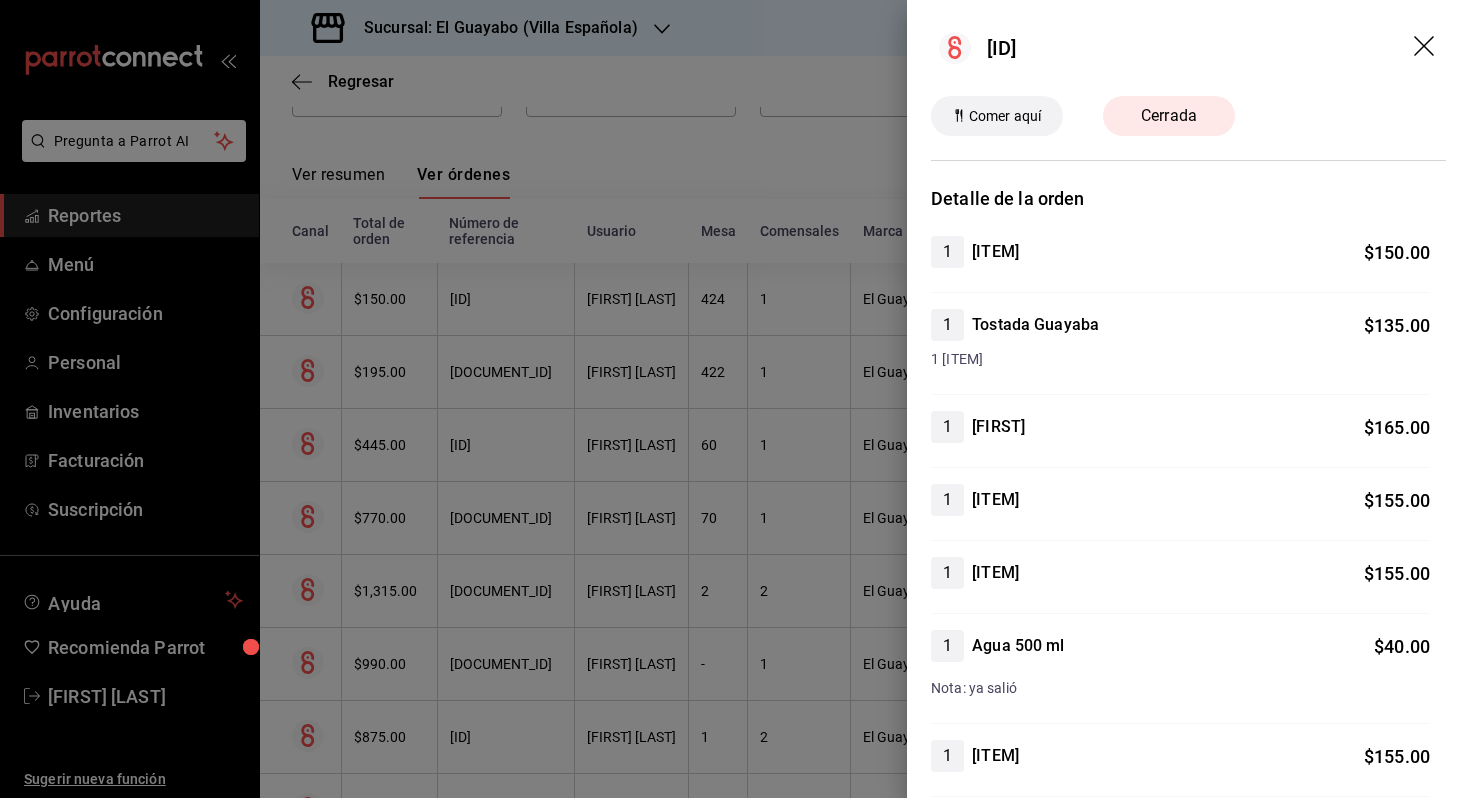 click at bounding box center [735, 399] 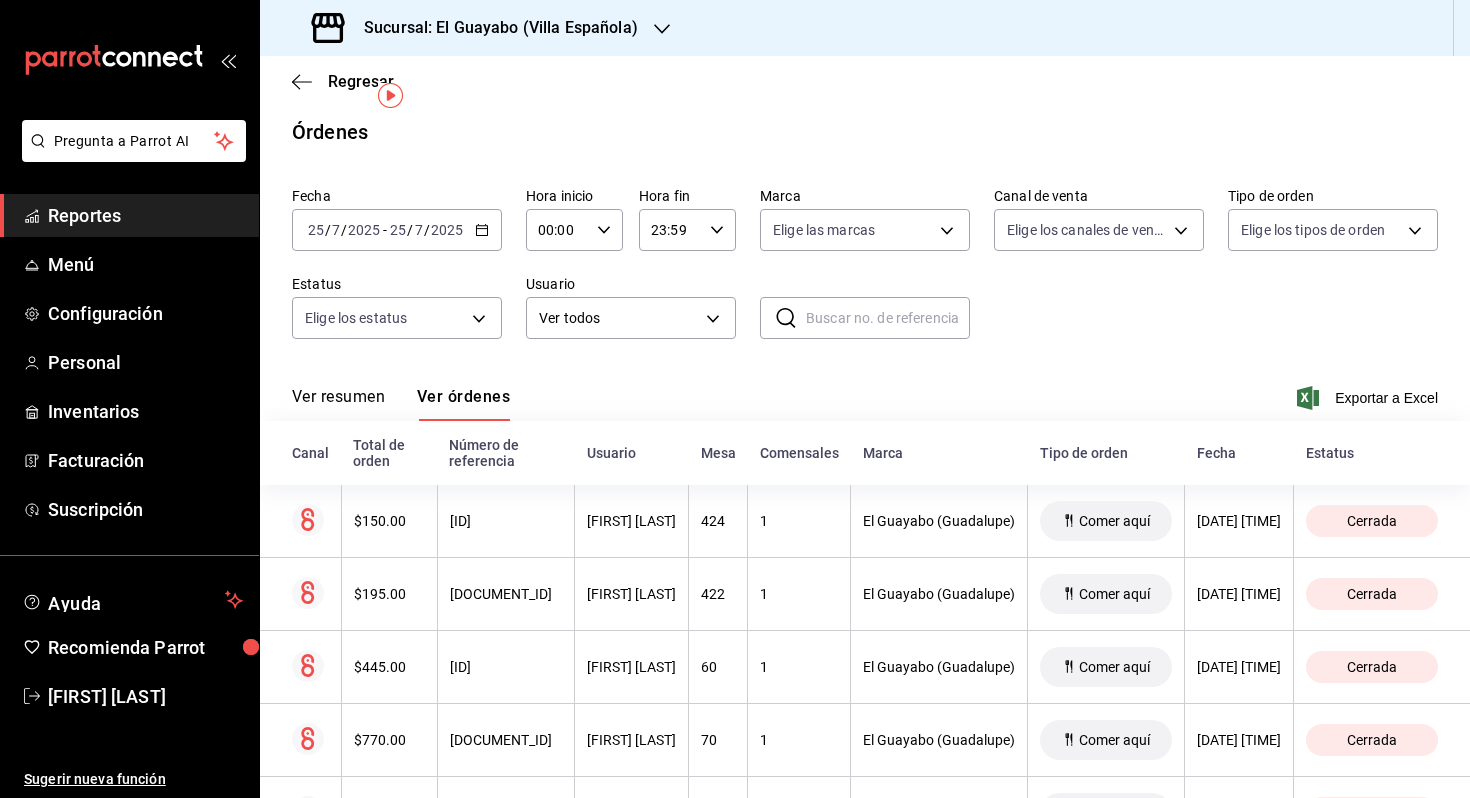 scroll, scrollTop: 0, scrollLeft: 0, axis: both 